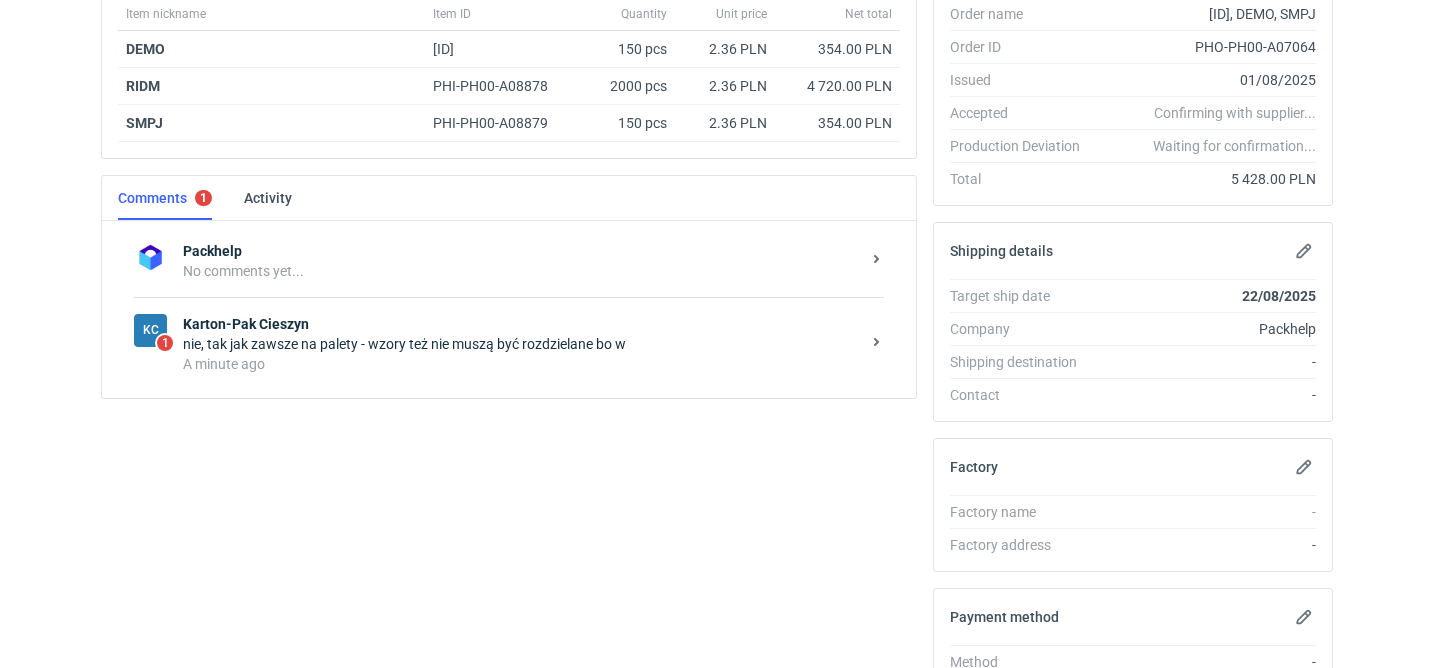 scroll, scrollTop: 649, scrollLeft: 0, axis: vertical 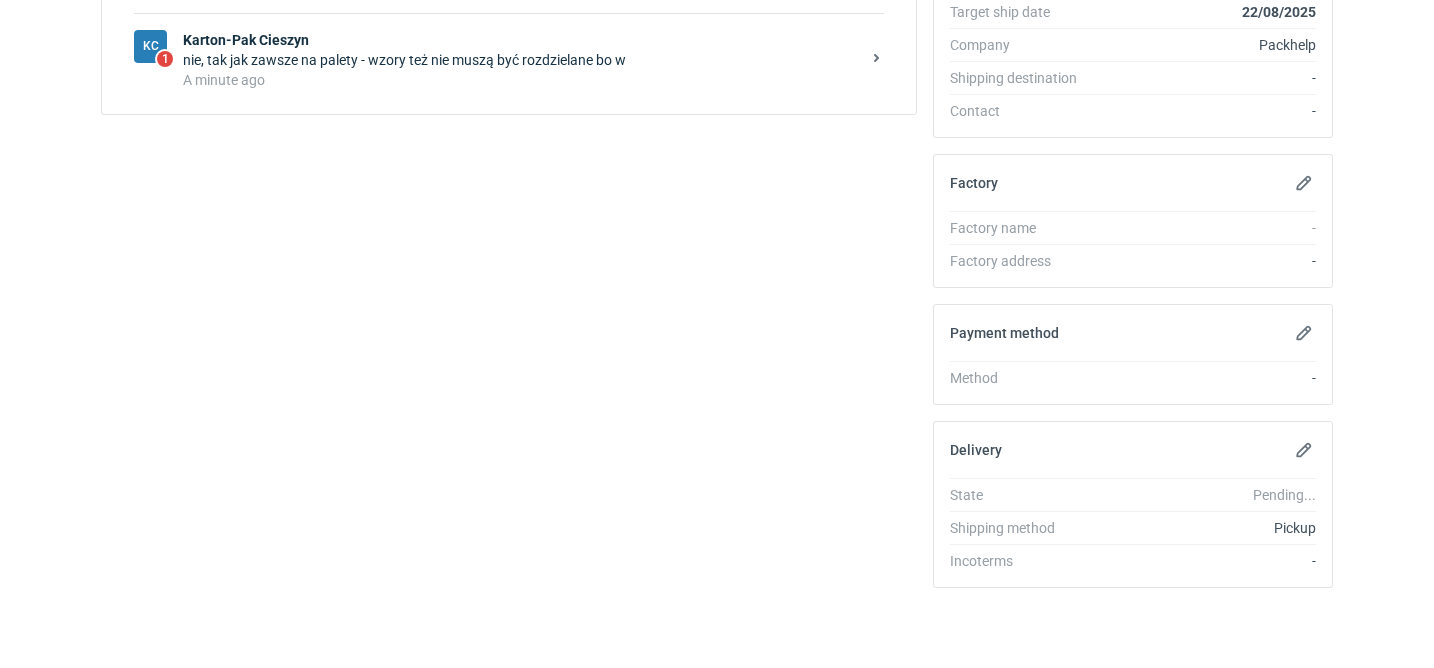 click on "A minute ago" at bounding box center [521, 80] 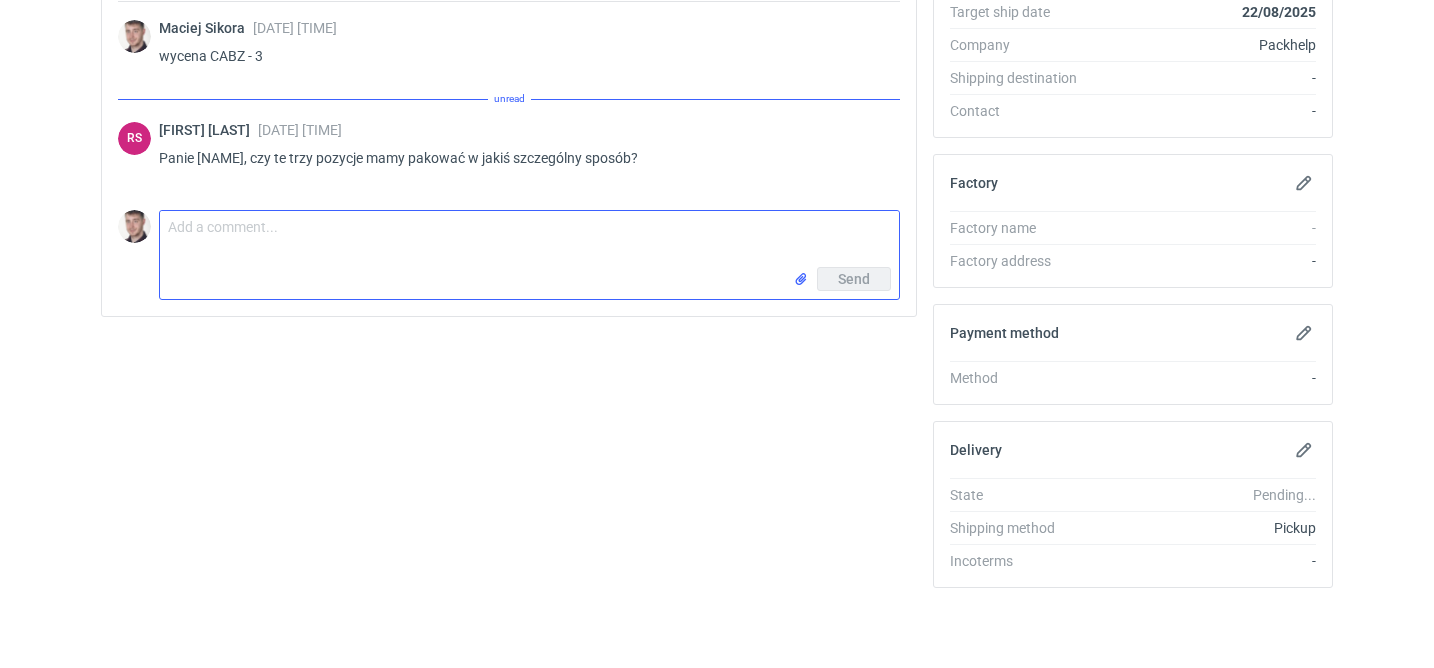 click on "Comment message" at bounding box center [529, 239] 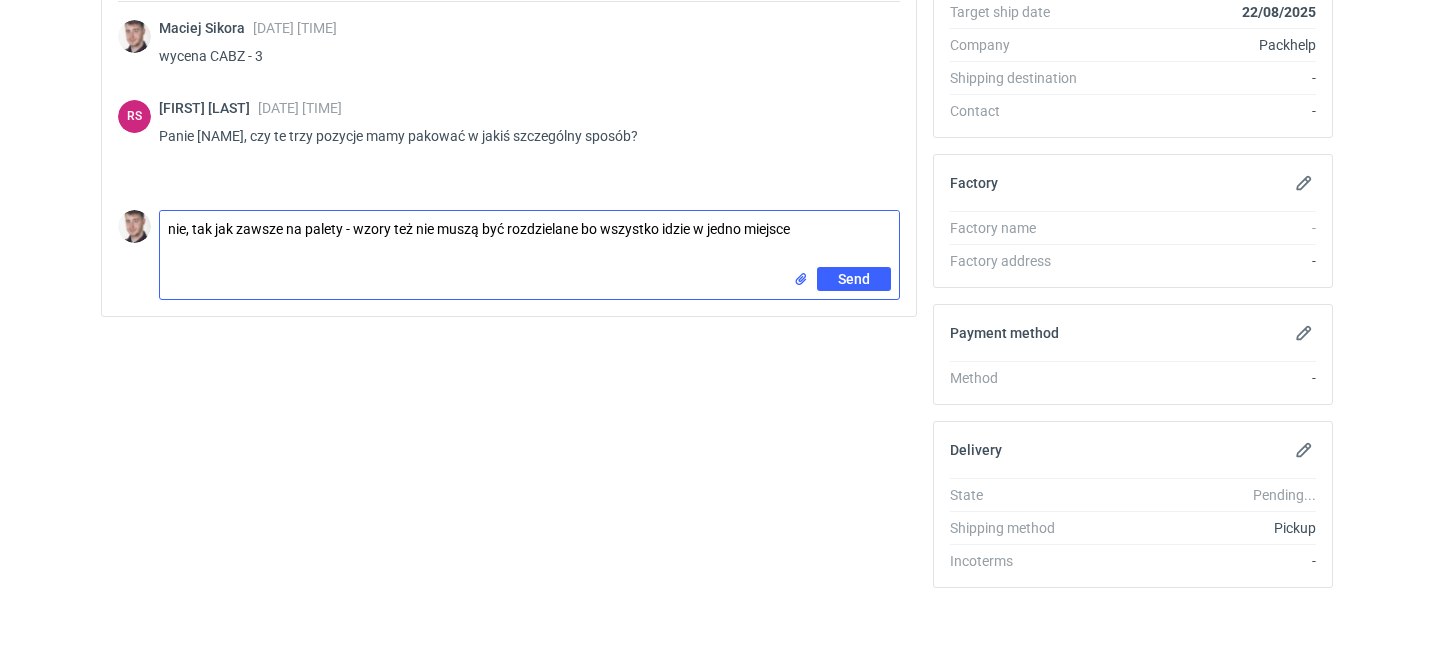 type on "nie, tak jak zawsze na palety - wzory też nie muszą być rozdzielane bo wszystko idzie w jedno miejsce" 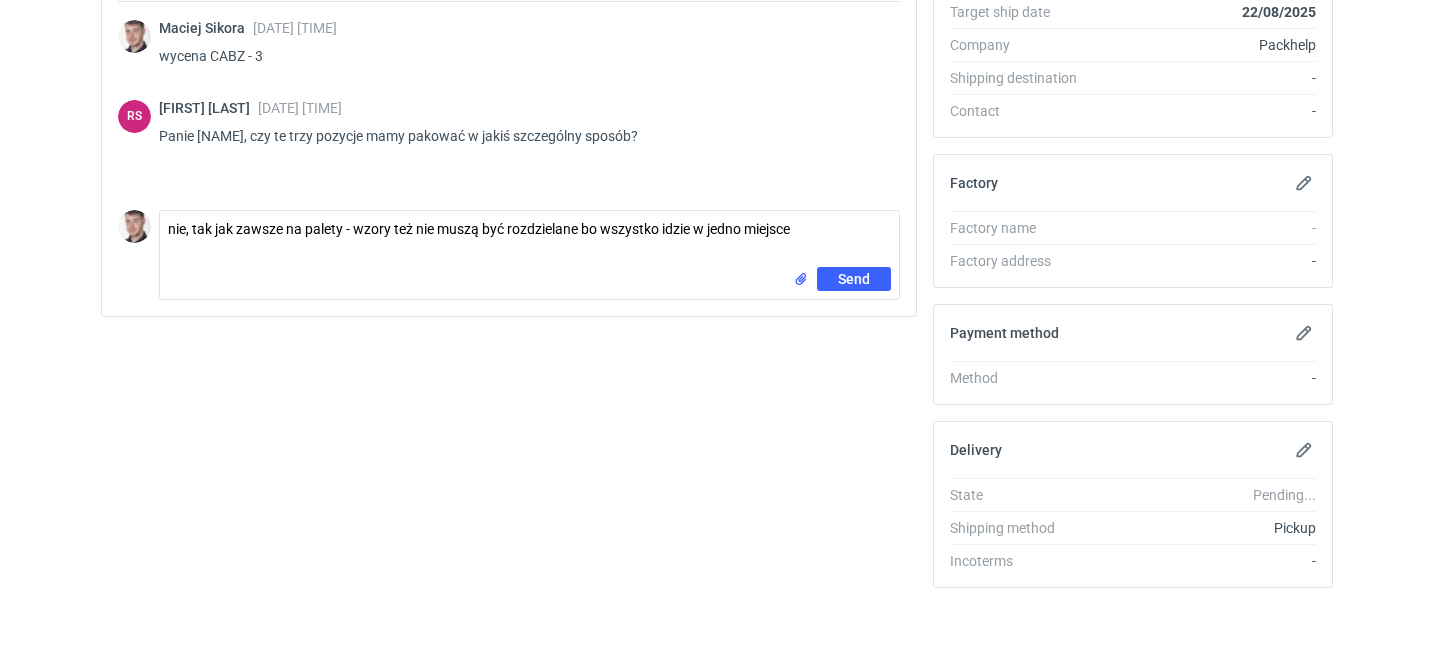 type 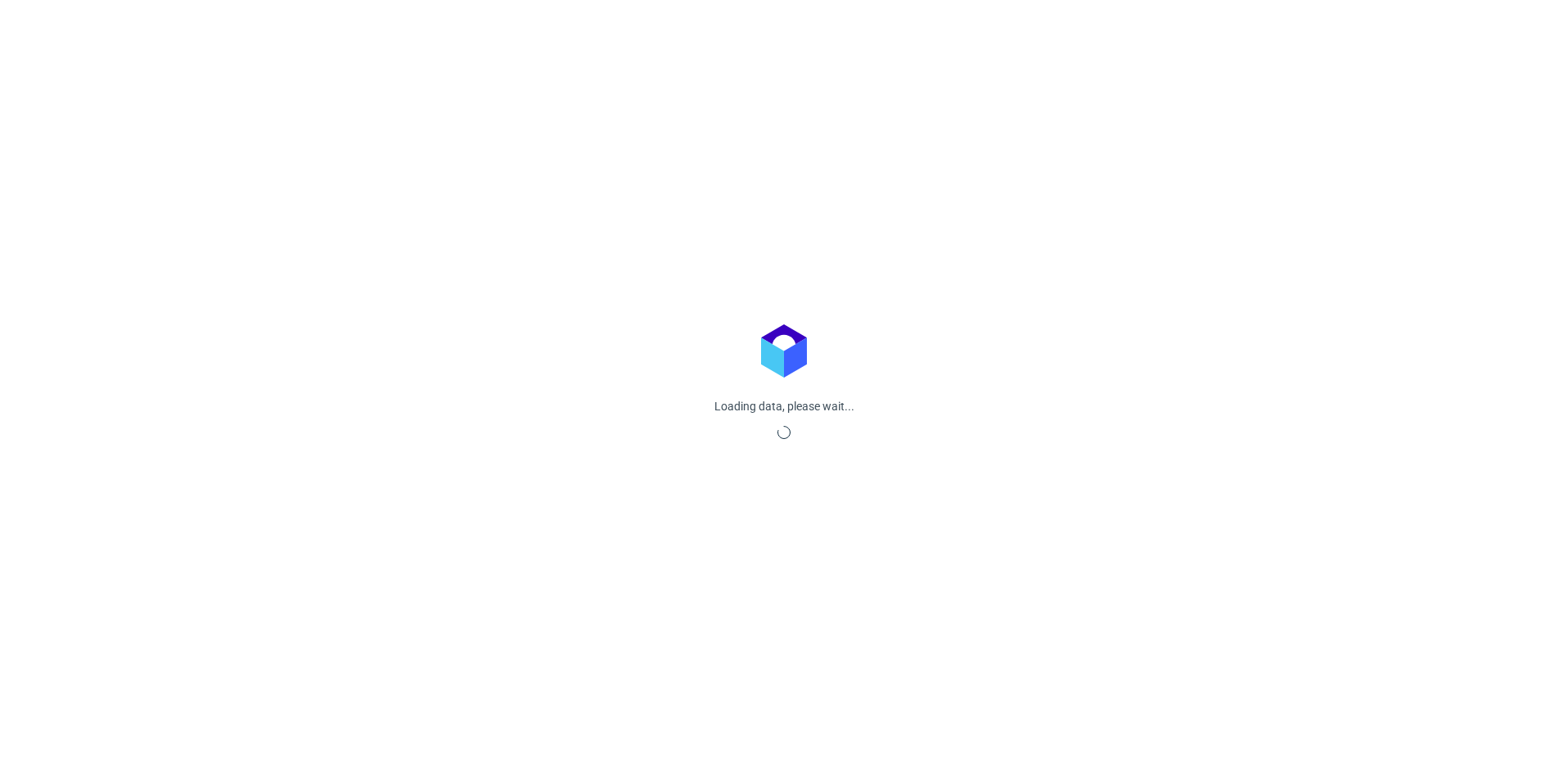 scroll, scrollTop: 0, scrollLeft: 0, axis: both 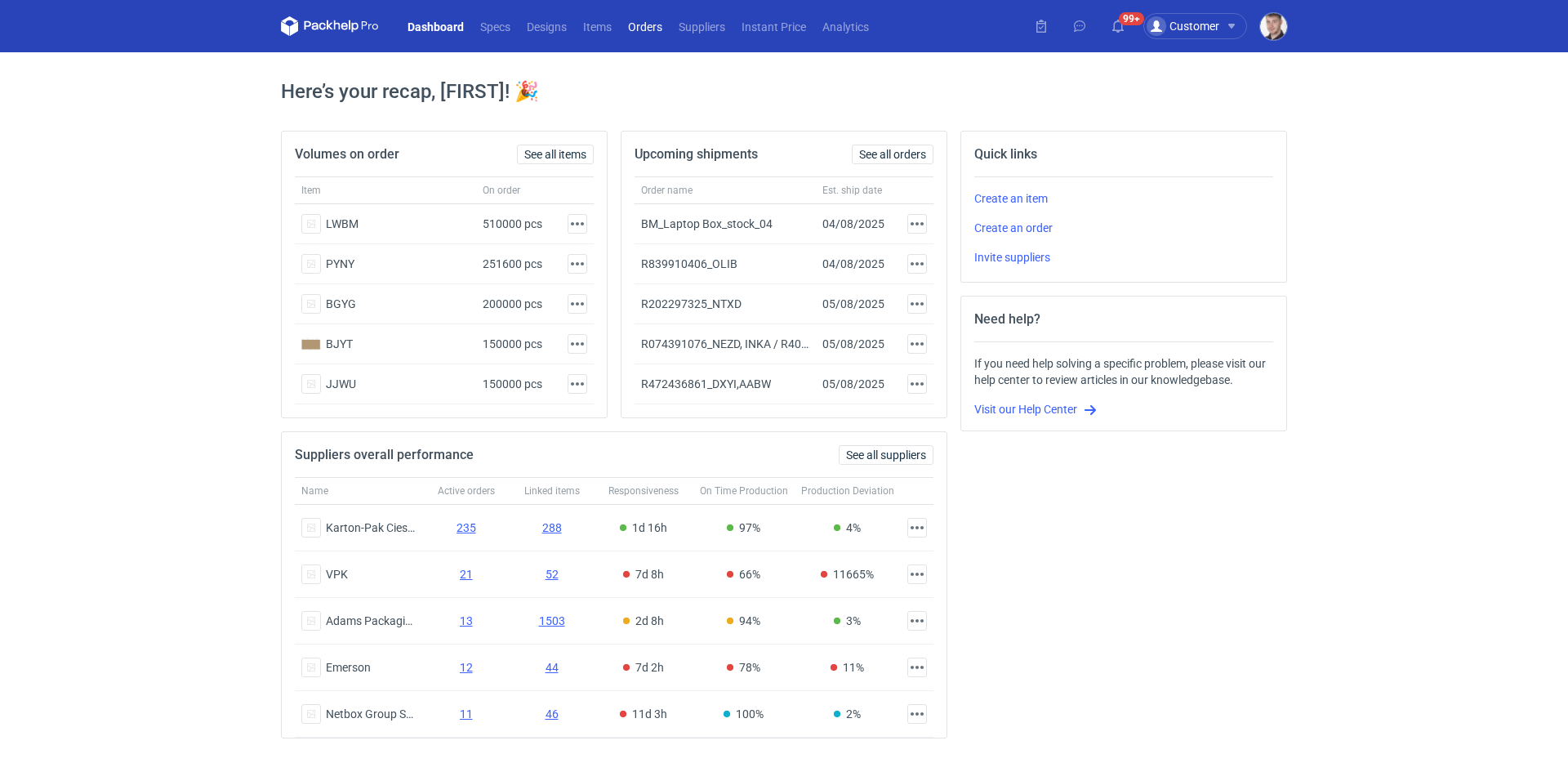 click on "Orders" at bounding box center [645, 26] 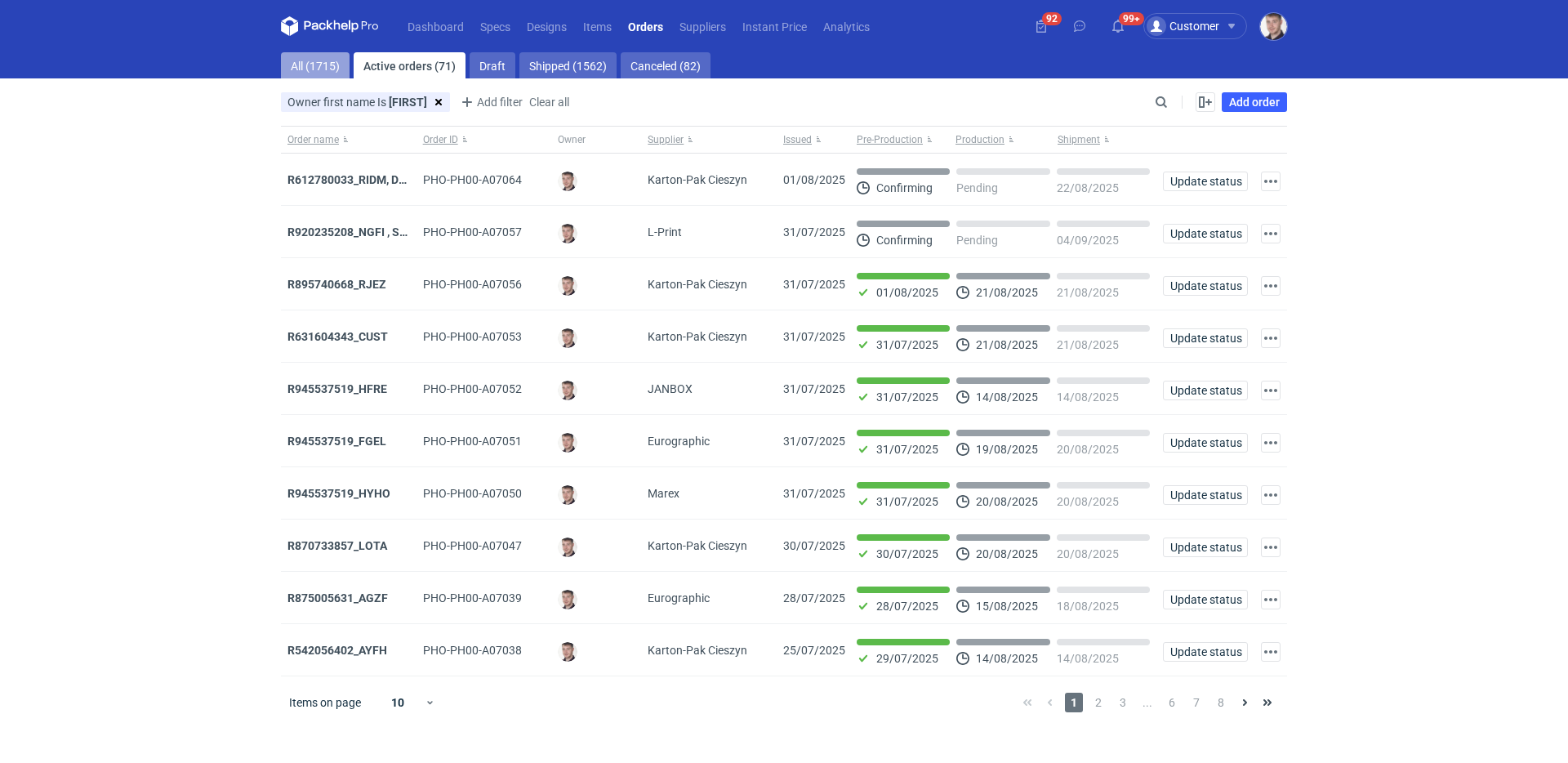 click on "All (1715)" at bounding box center [315, 65] 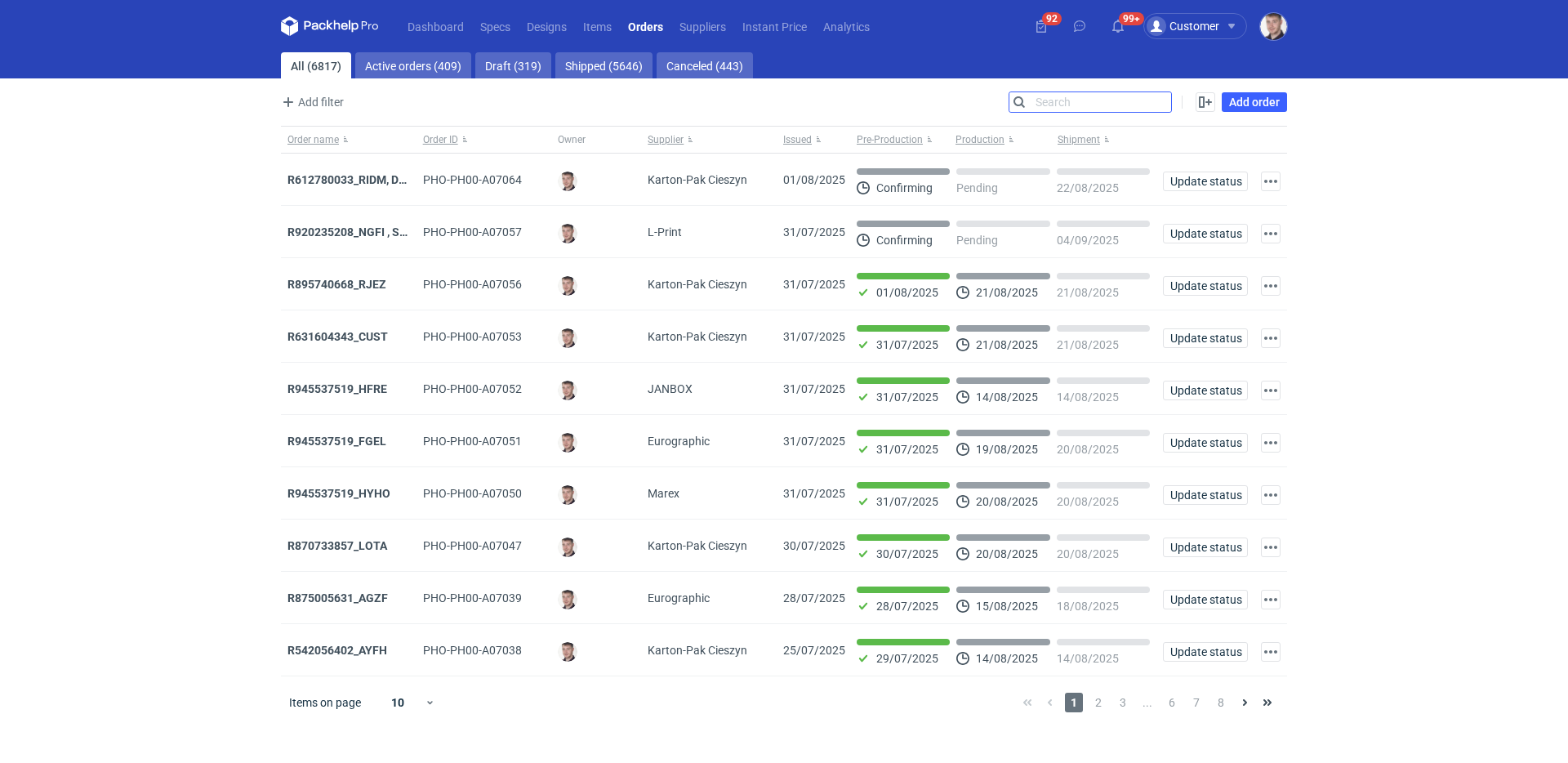 click on "Search" at bounding box center [1090, 102] 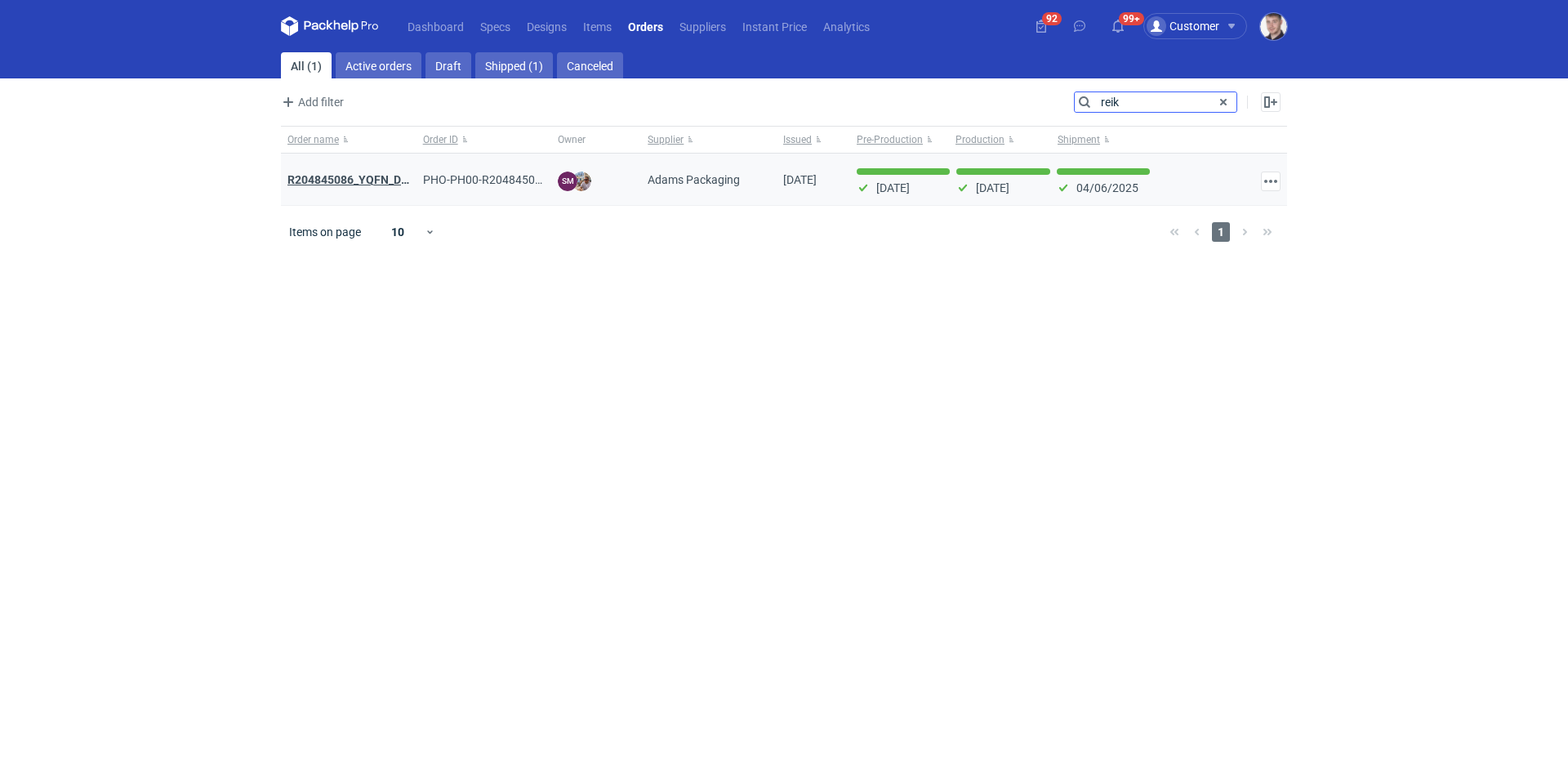 type on "reik" 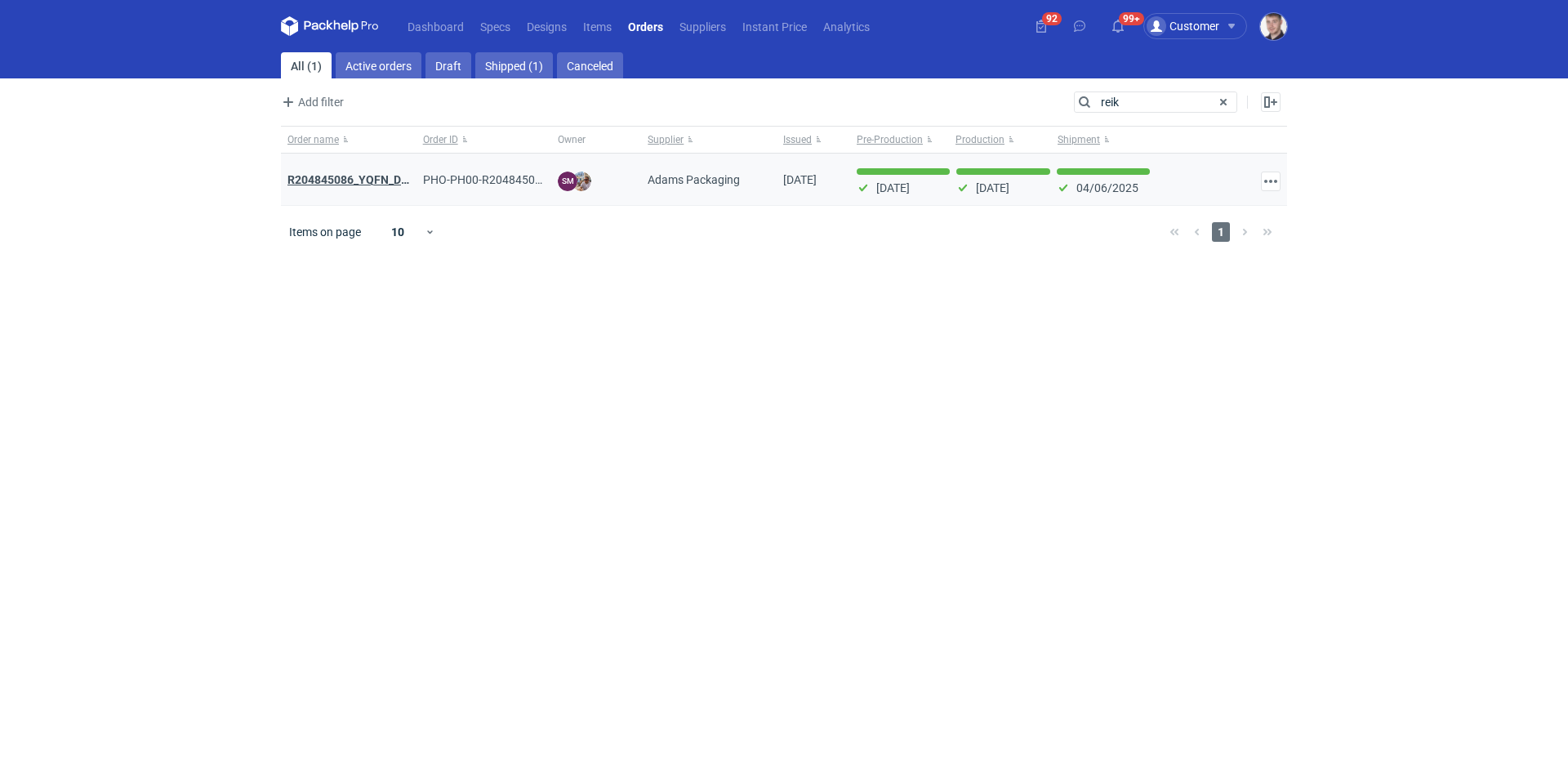 click on "R204845086_YQFN_DEKL_ REIK" at bounding box center [369, 180] 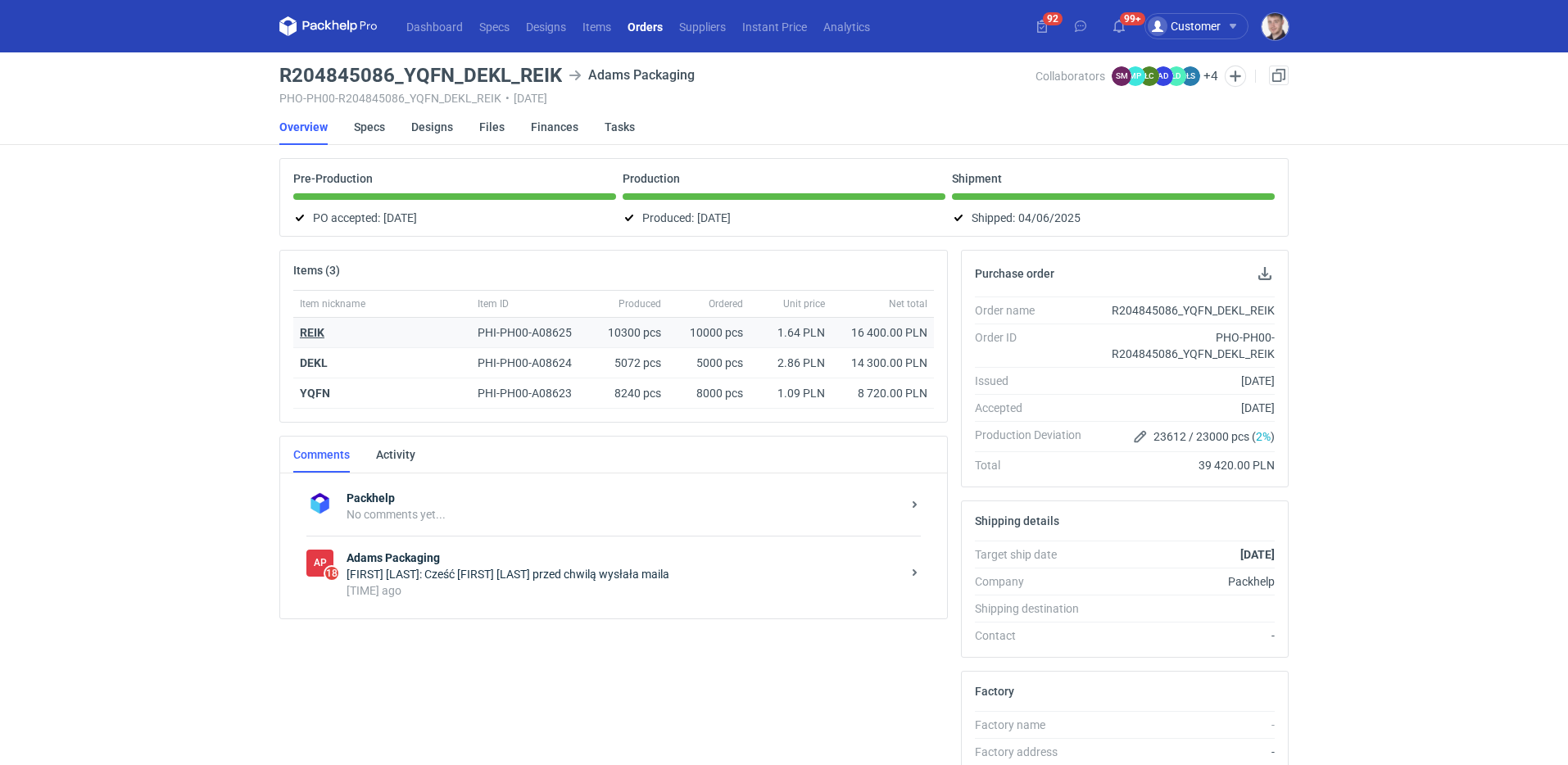 click on "REIK" at bounding box center [312, 333] 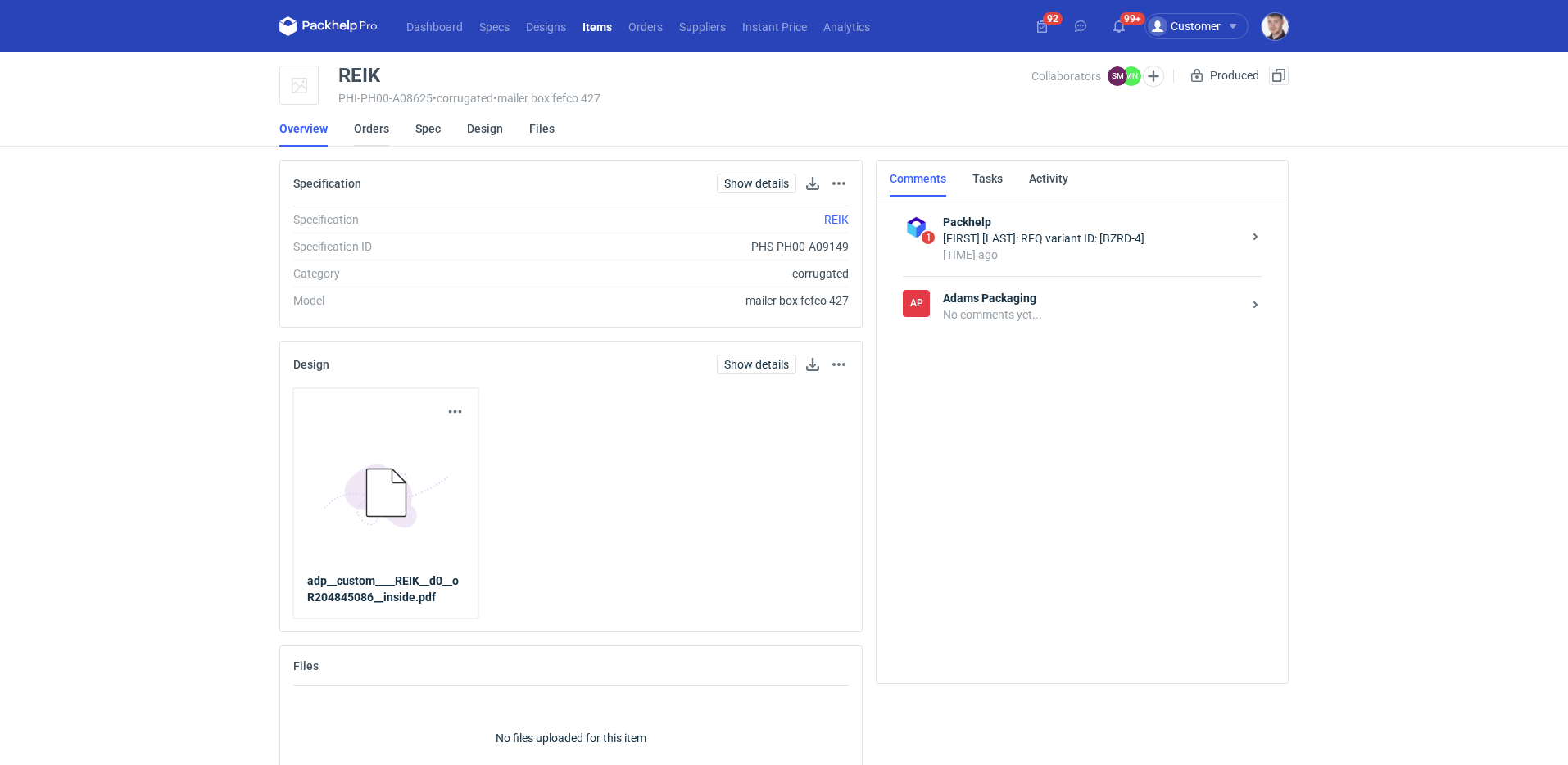 click on "Orders" at bounding box center [371, 129] 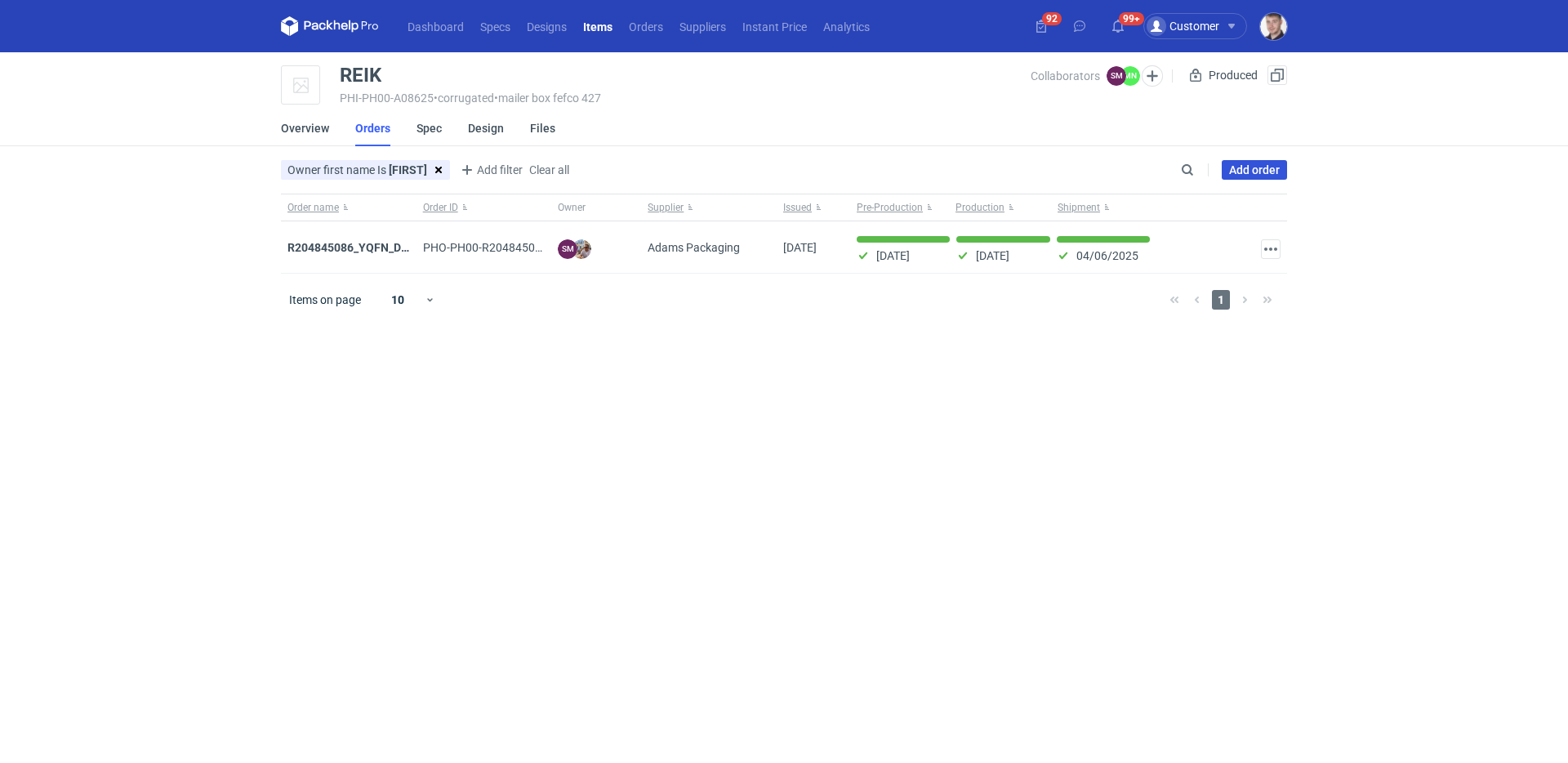 click on "Add order" at bounding box center [1254, 170] 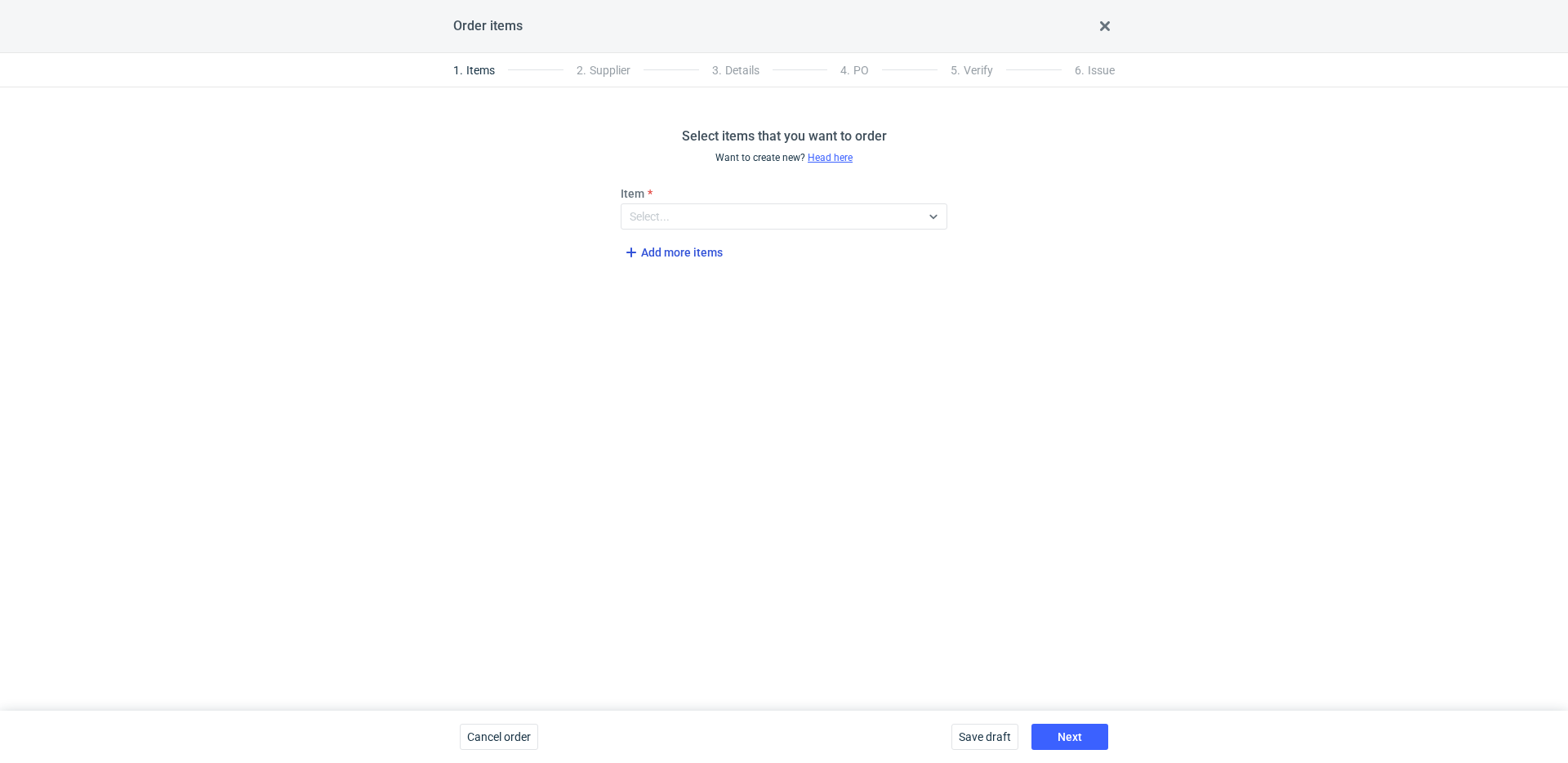 click on "Add more items" at bounding box center [672, 252] 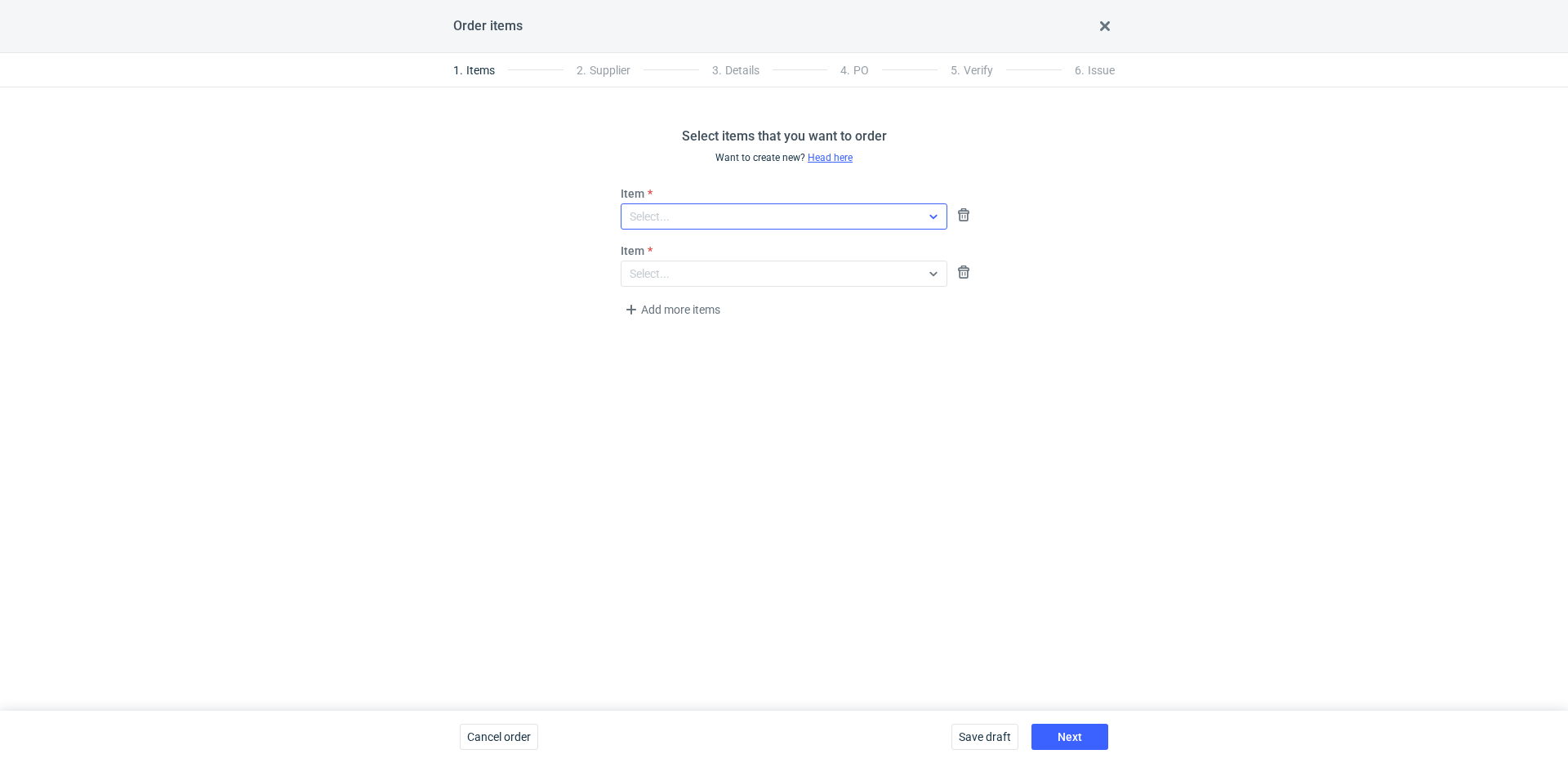 click on "Select..." at bounding box center [771, 216] 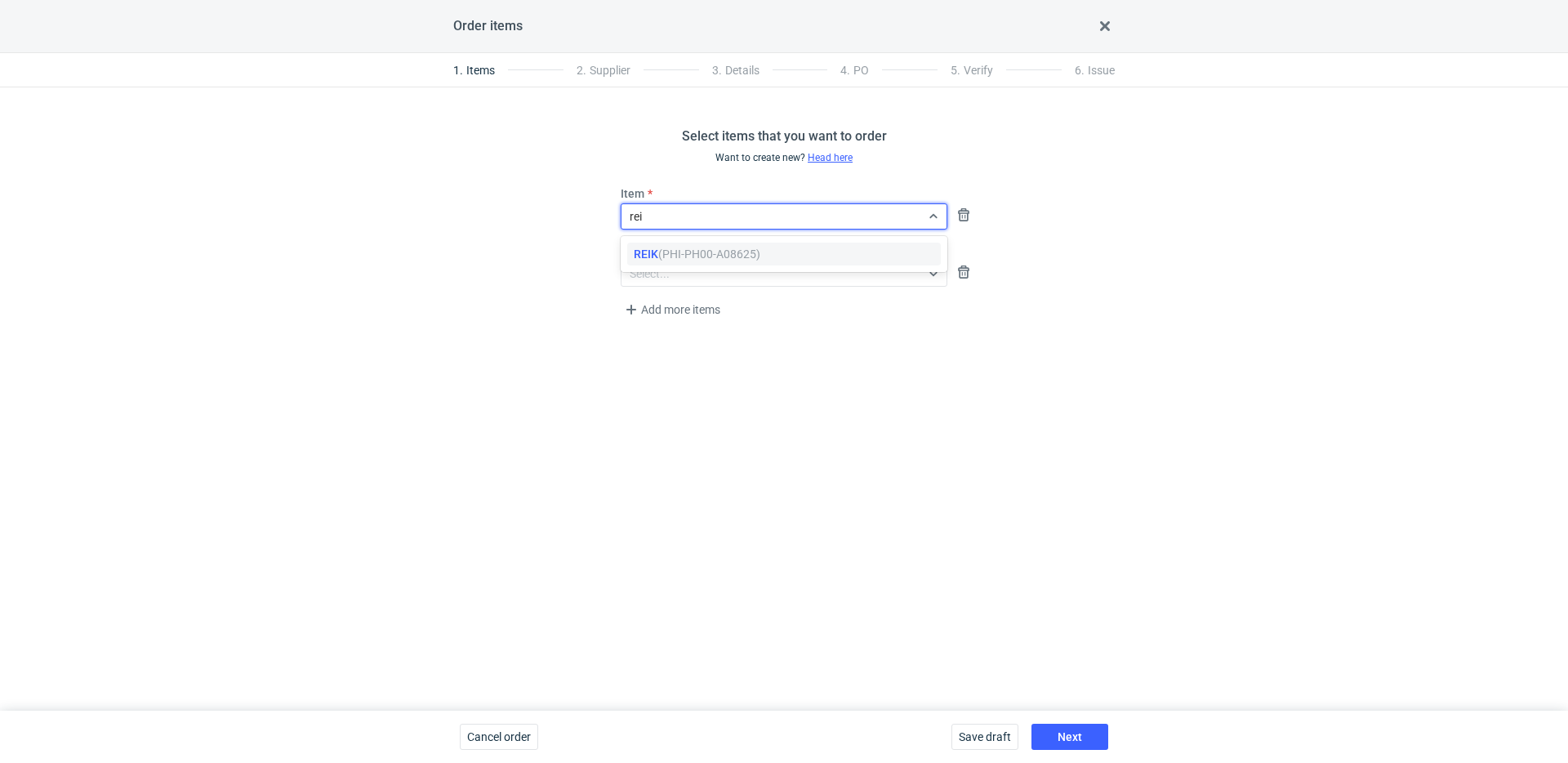 type on "reik" 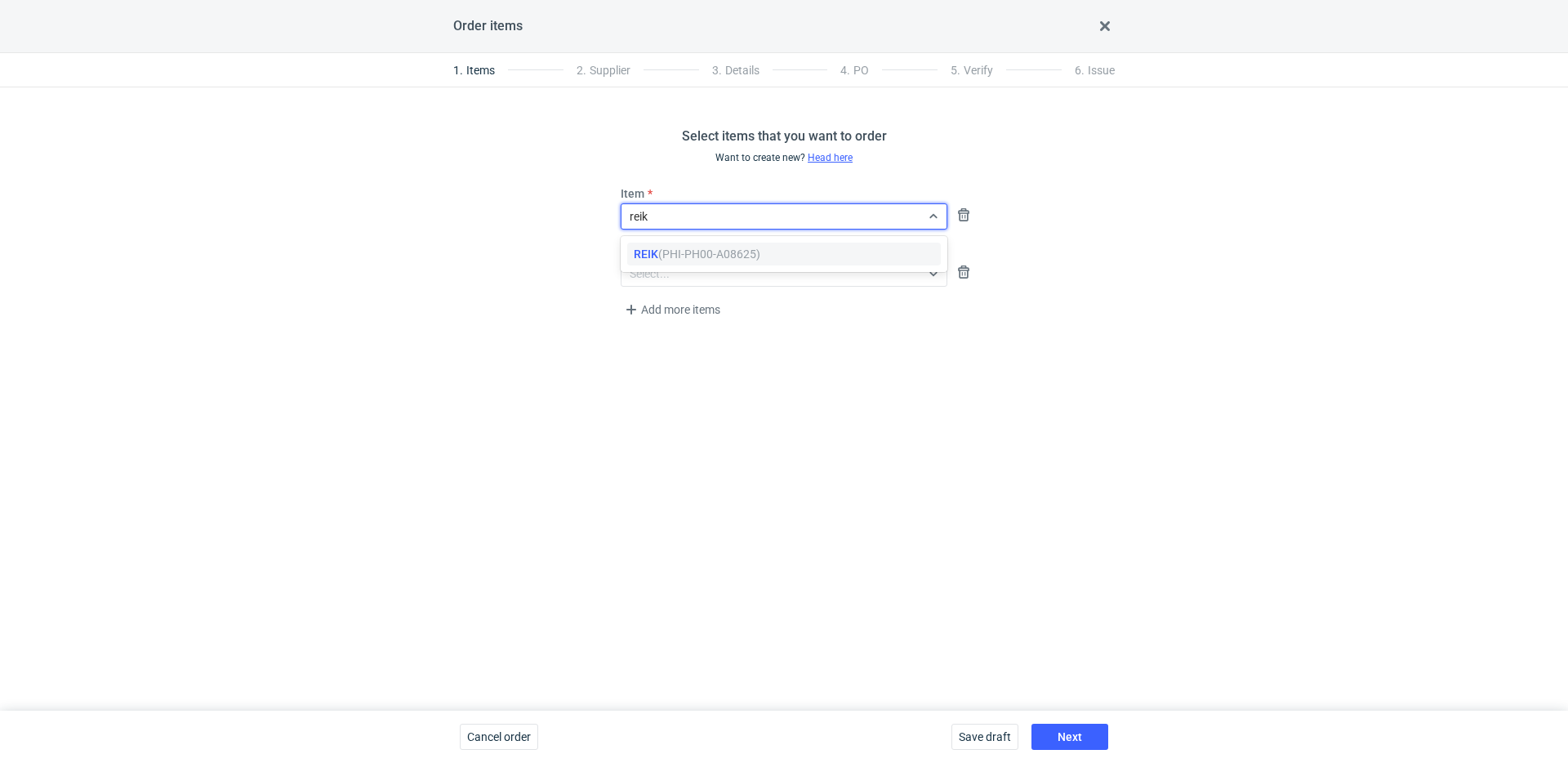 click on "(PHI-PH00-A08625)" at bounding box center (709, 254) 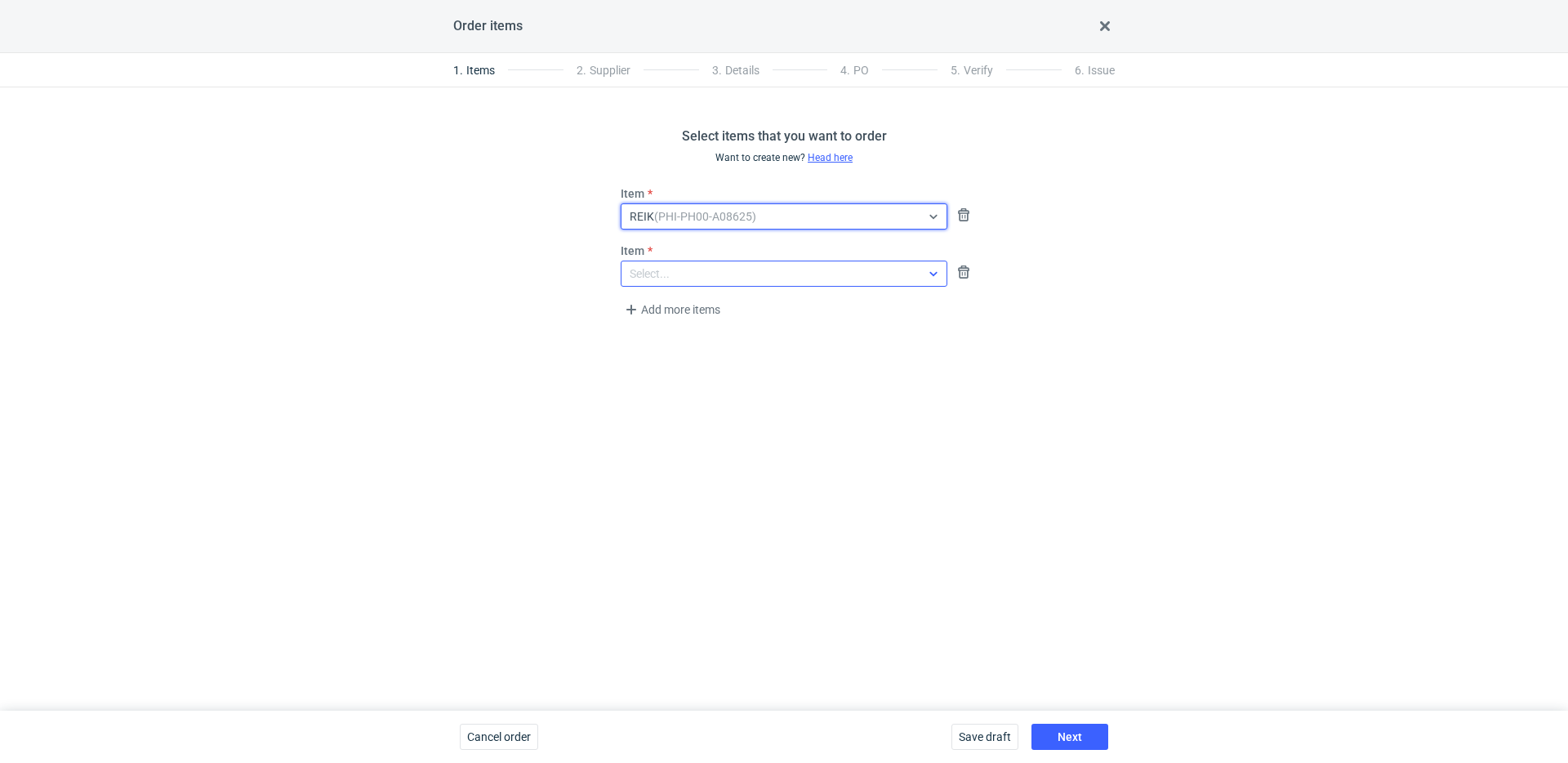 click on "Select..." at bounding box center [771, 274] 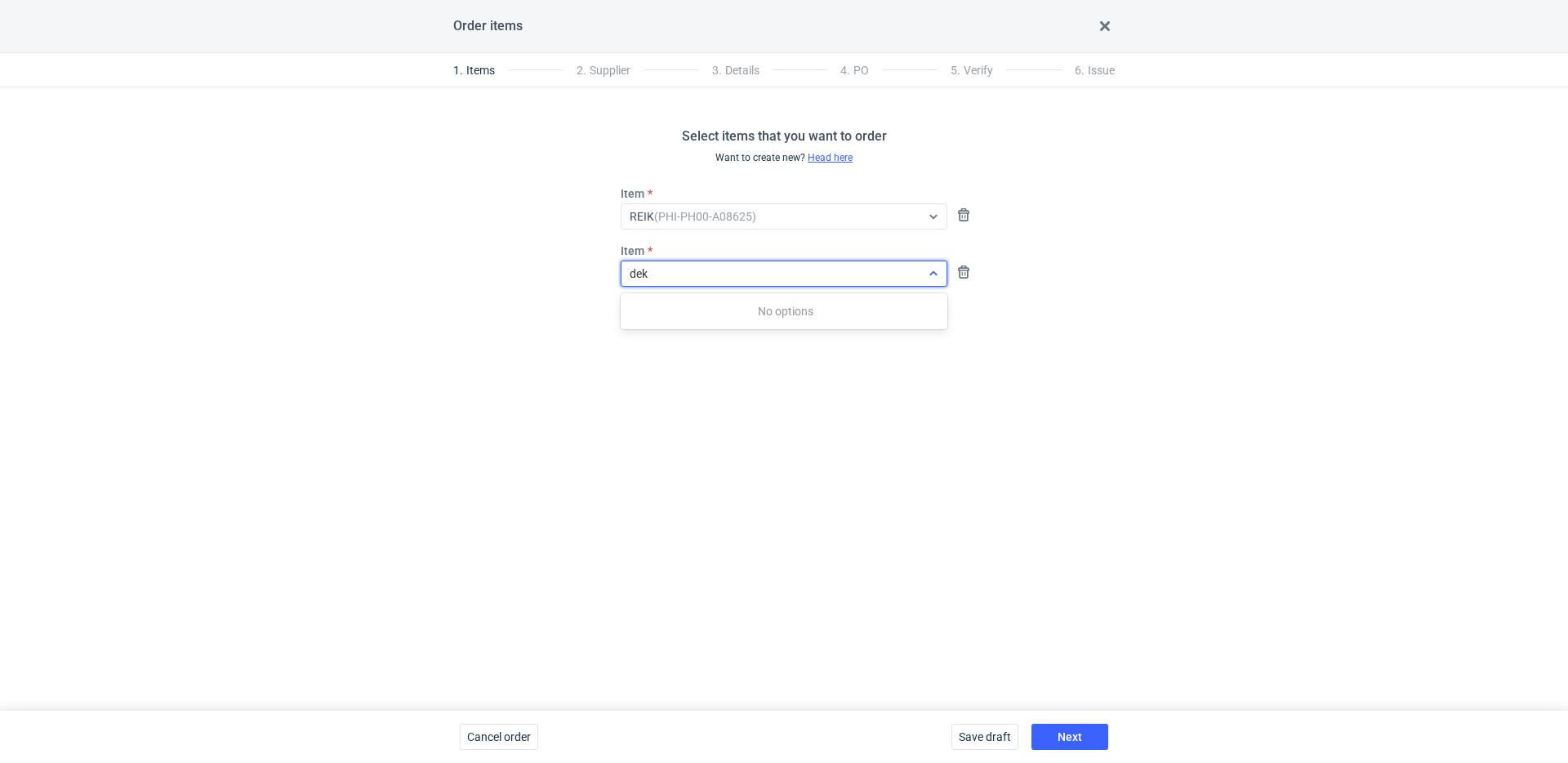 type on "dekl" 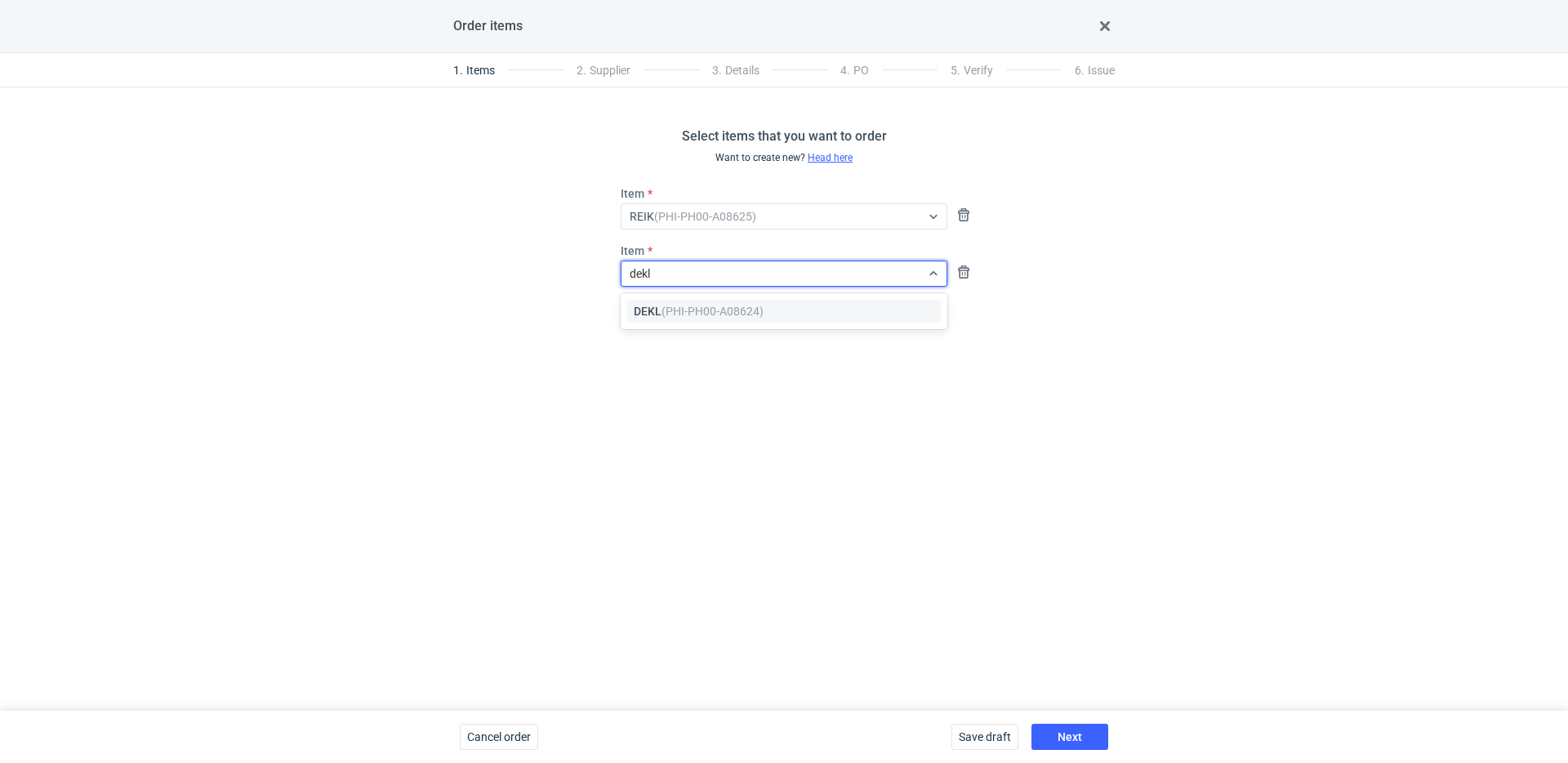 click on "DEKL (PHI-PH00-A08624)" at bounding box center [698, 311] 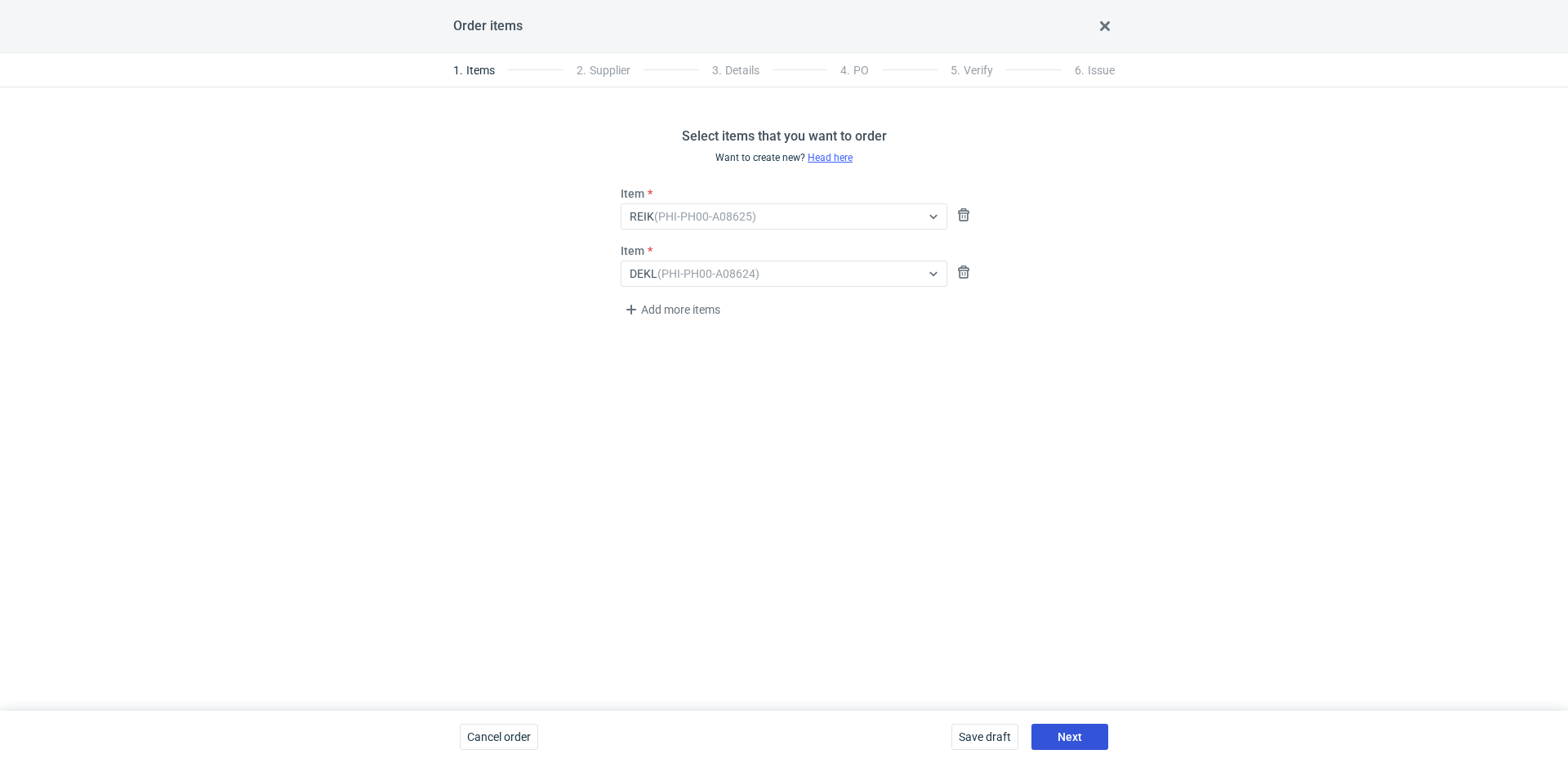 click on "Next" at bounding box center (1070, 737) 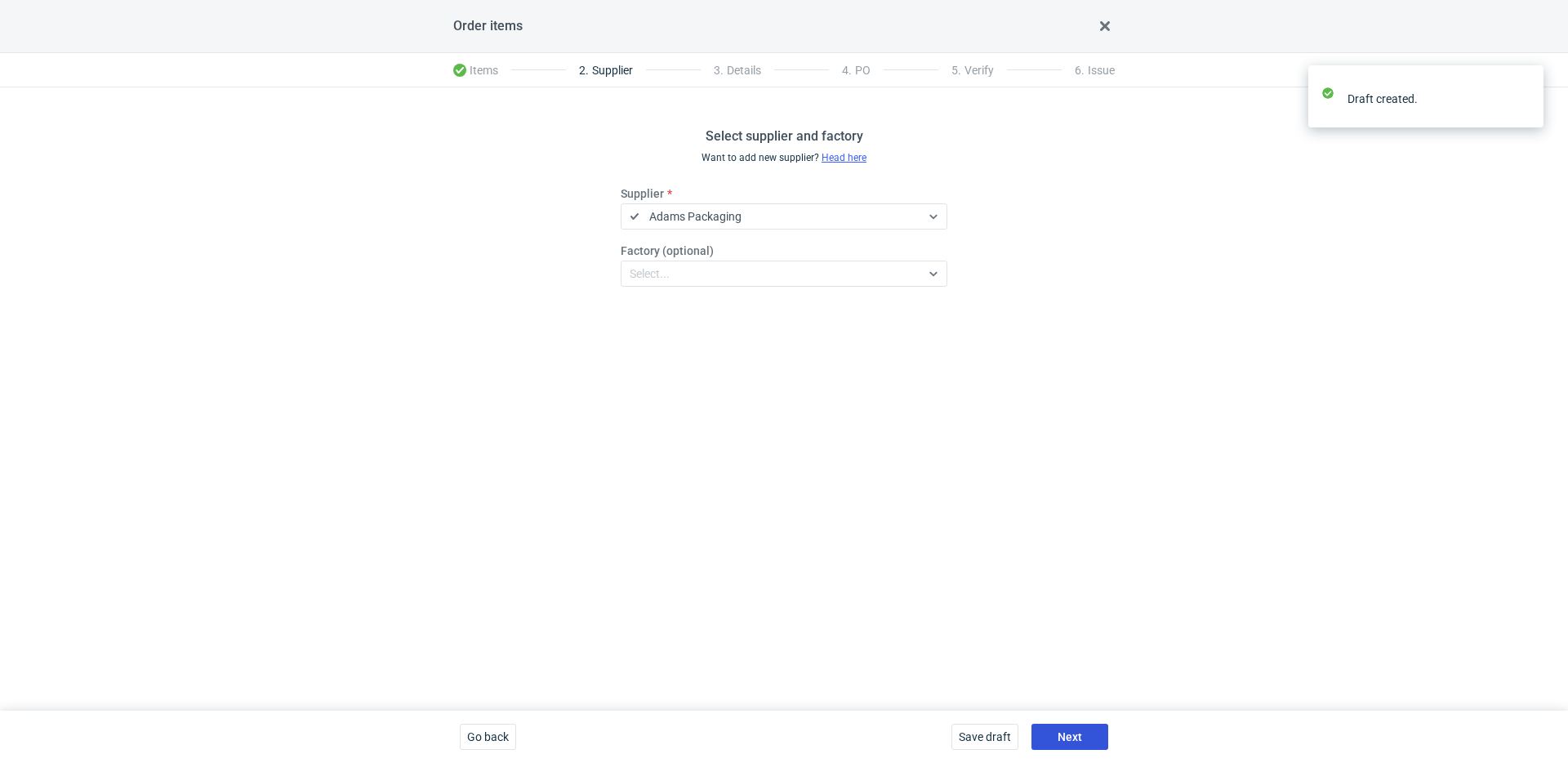 click on "Next" at bounding box center [1070, 737] 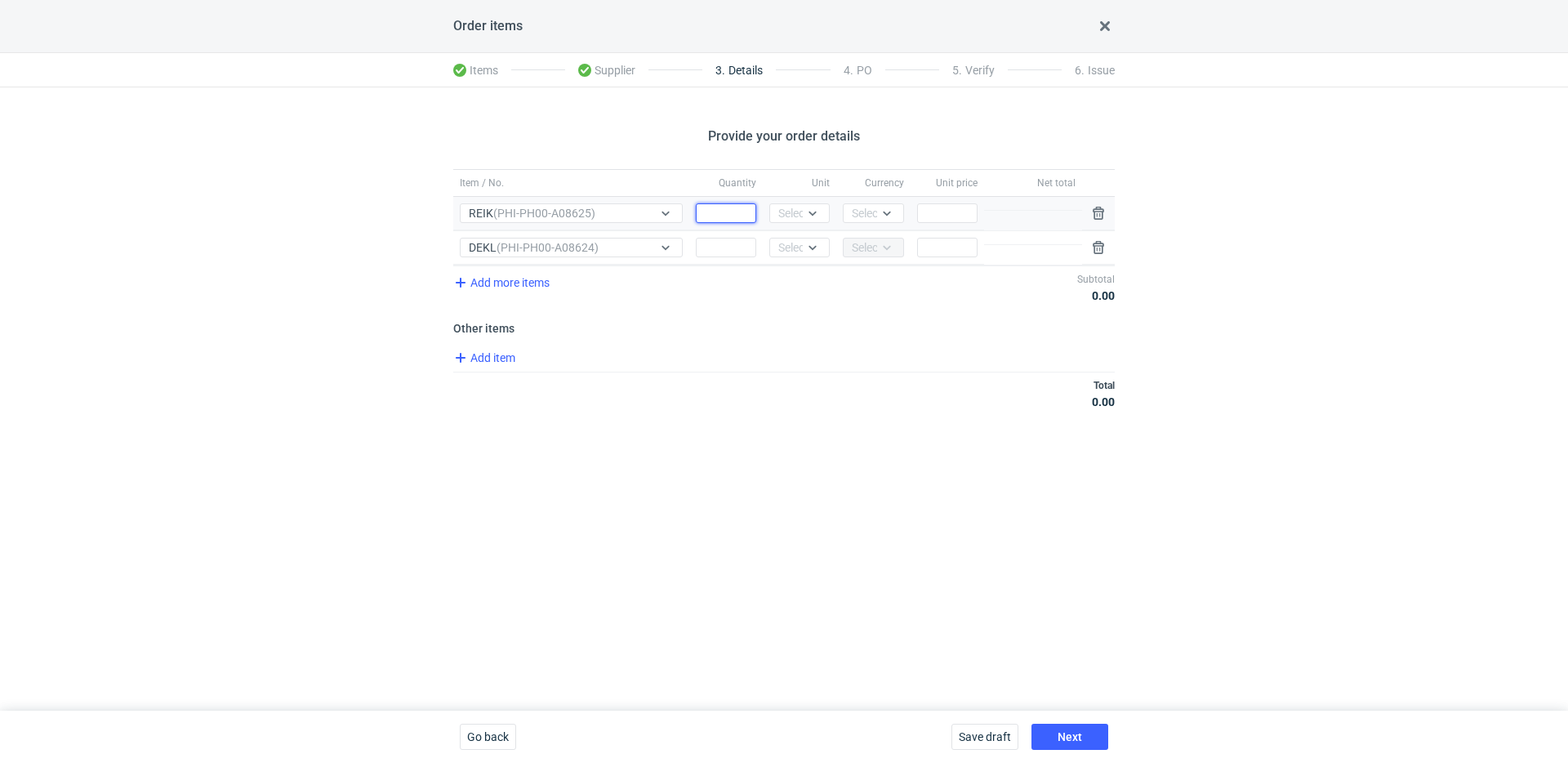 click on "Quantity" at bounding box center [726, 213] 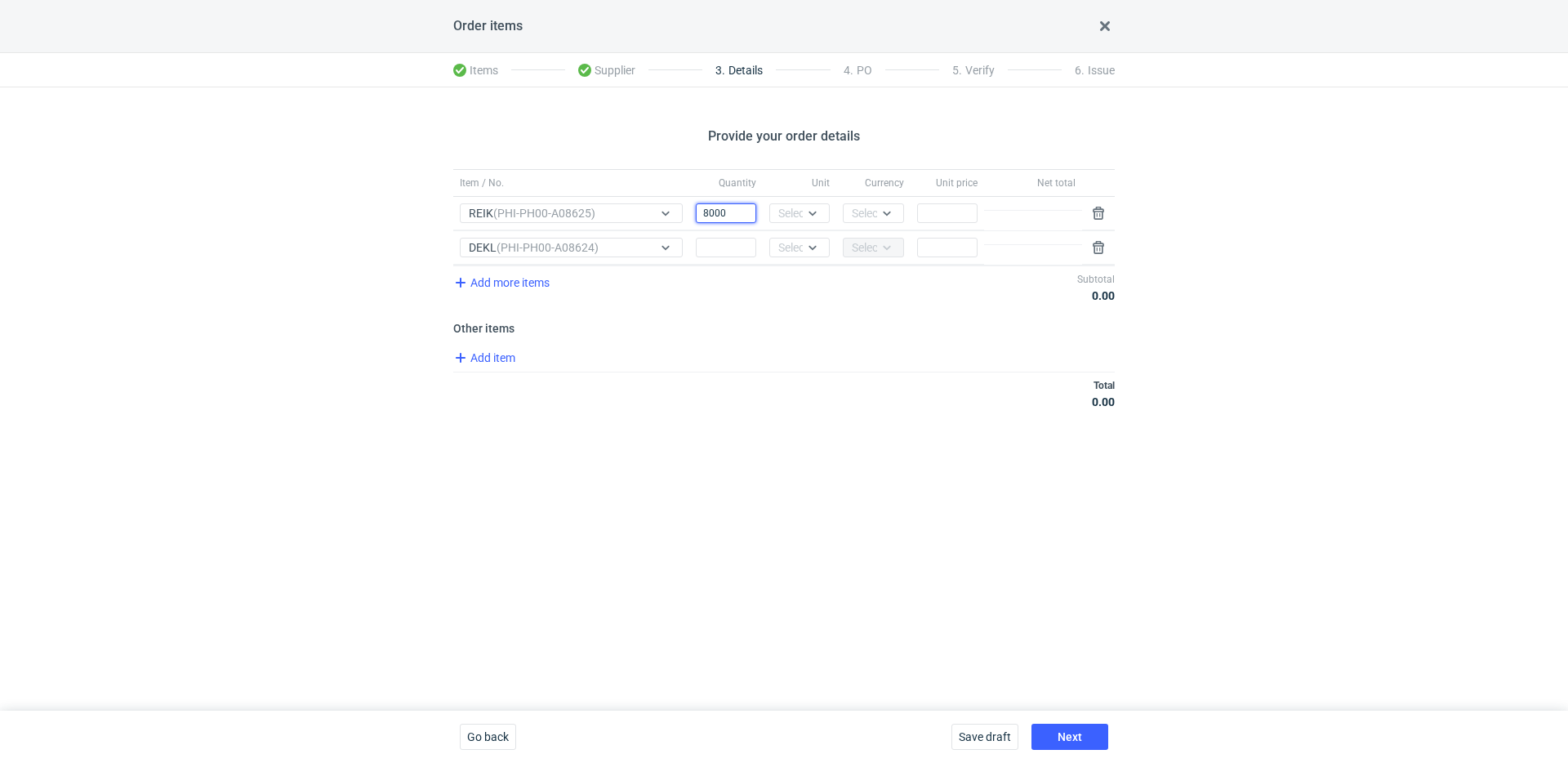 type on "8000" 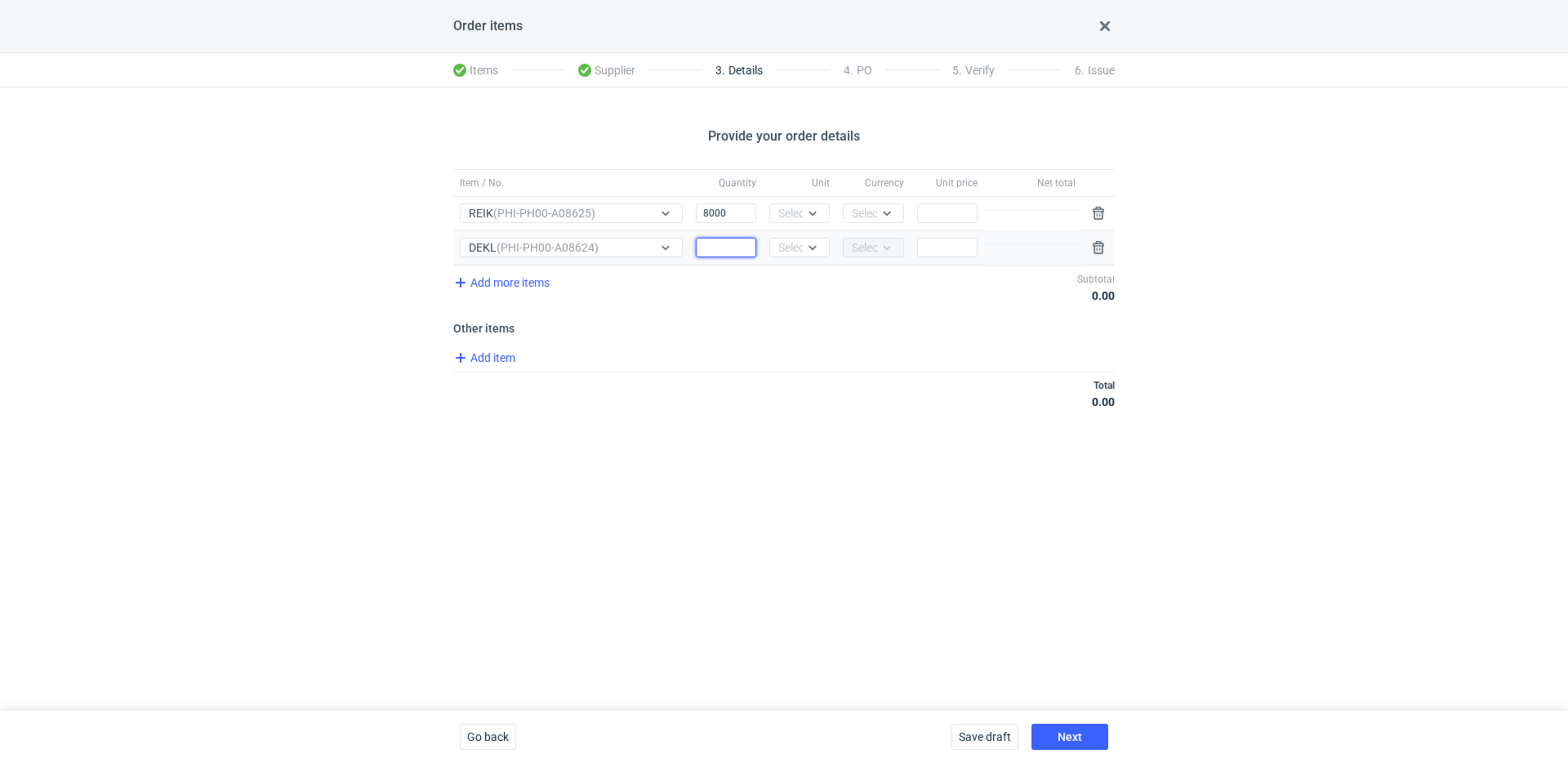 click on "Quantity" at bounding box center (726, 248) 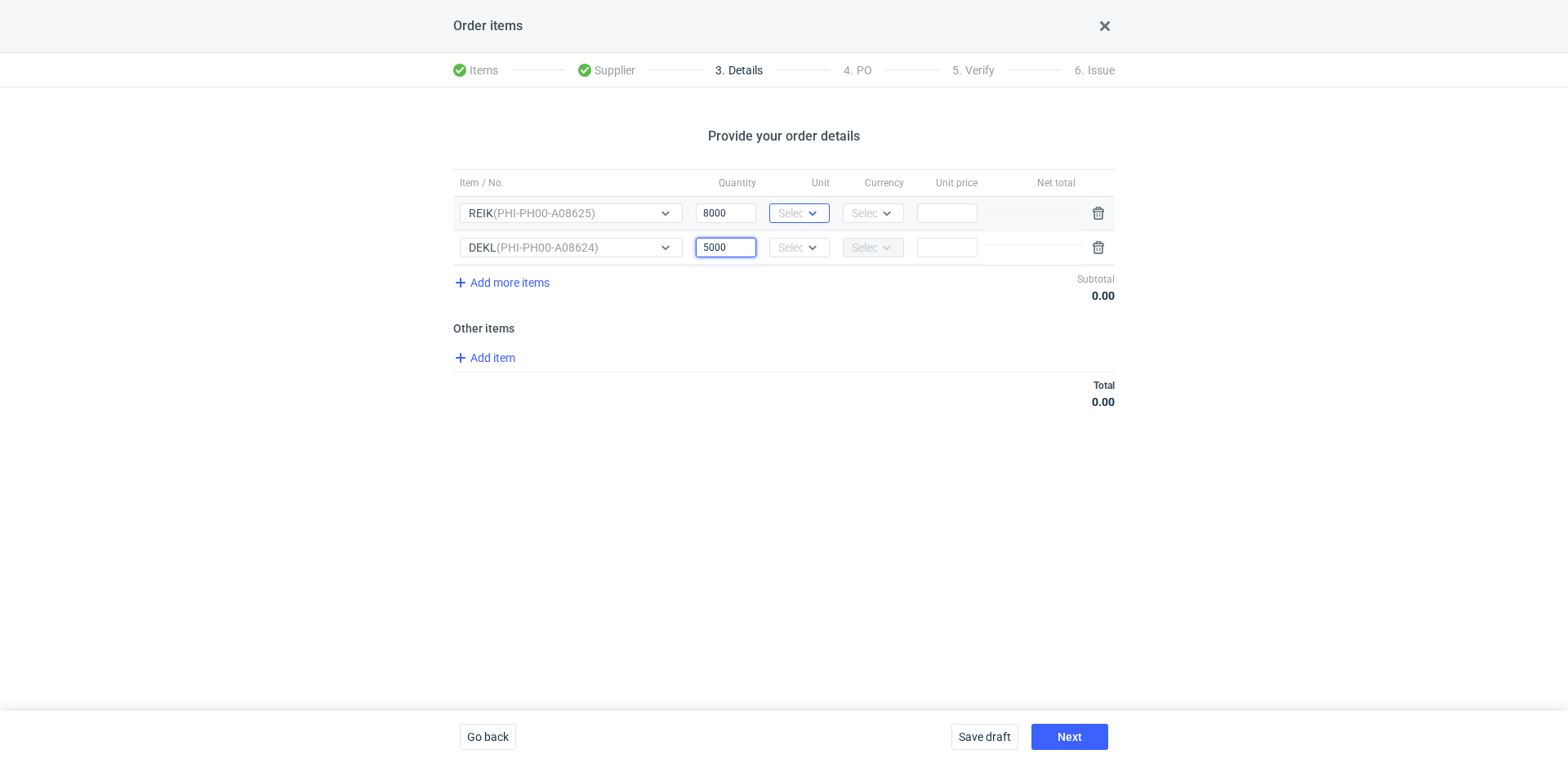 type on "5000" 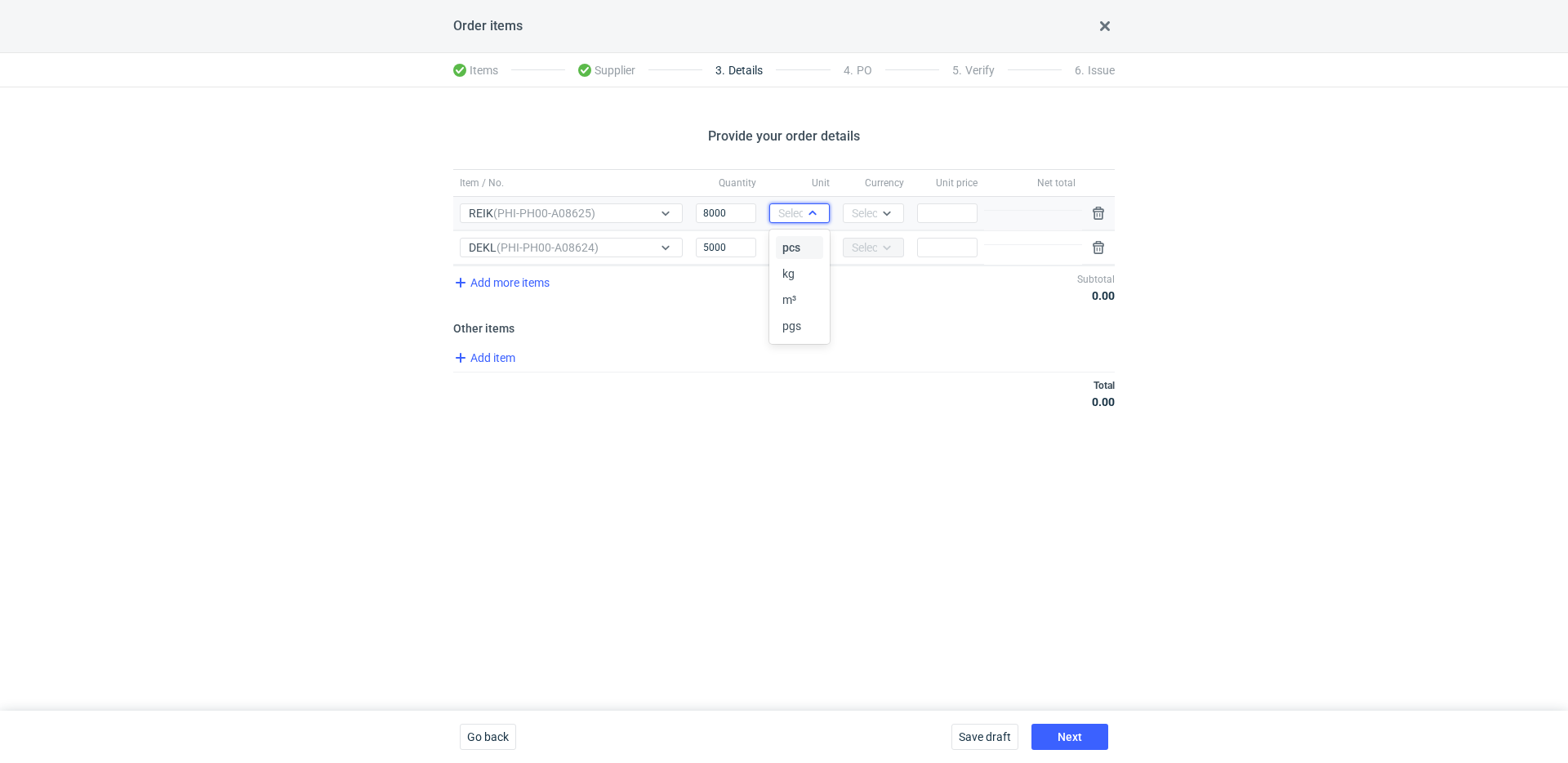 click on "Select..." at bounding box center [798, 213] 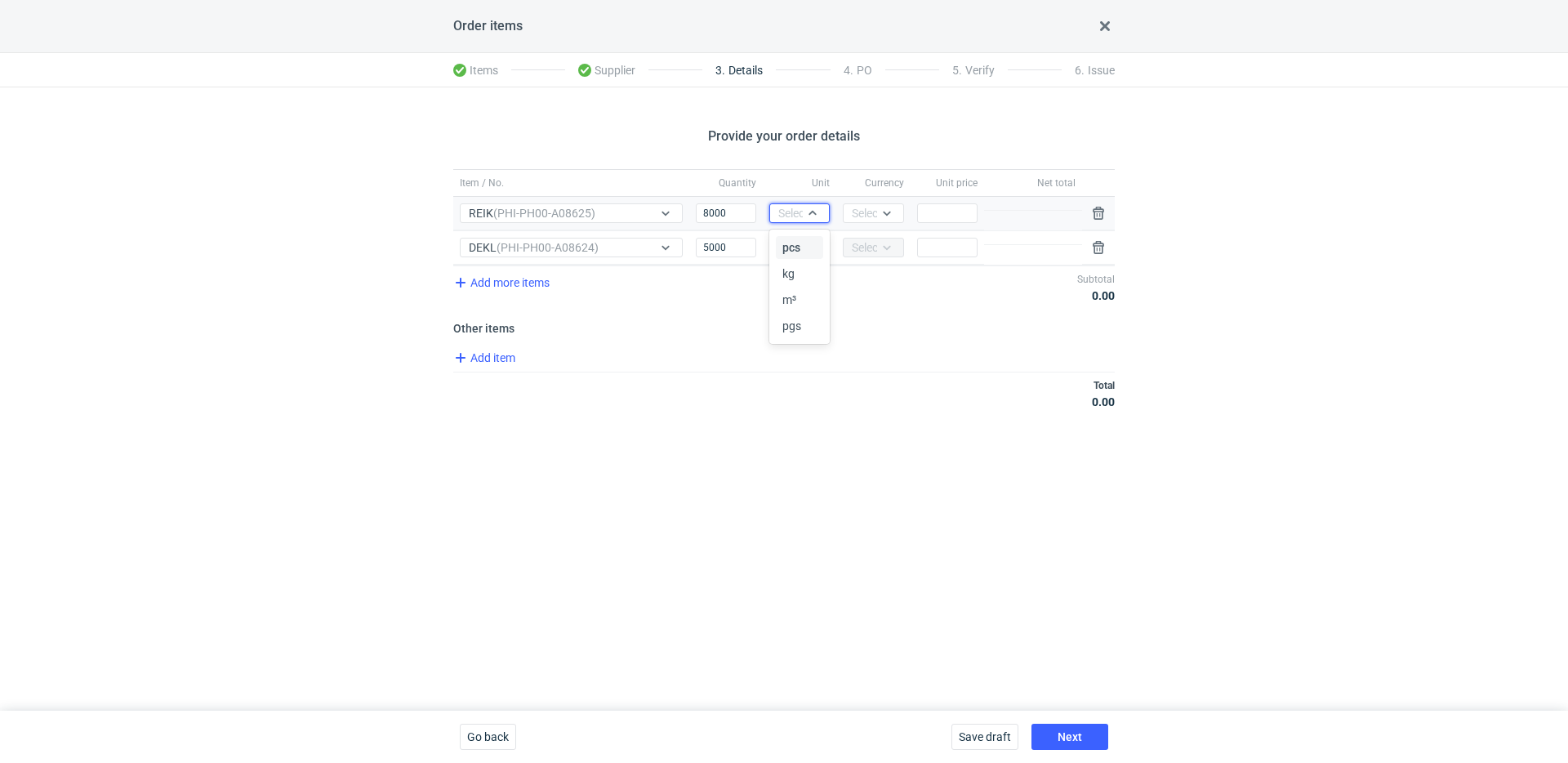 click on "pcs" at bounding box center (791, 248) 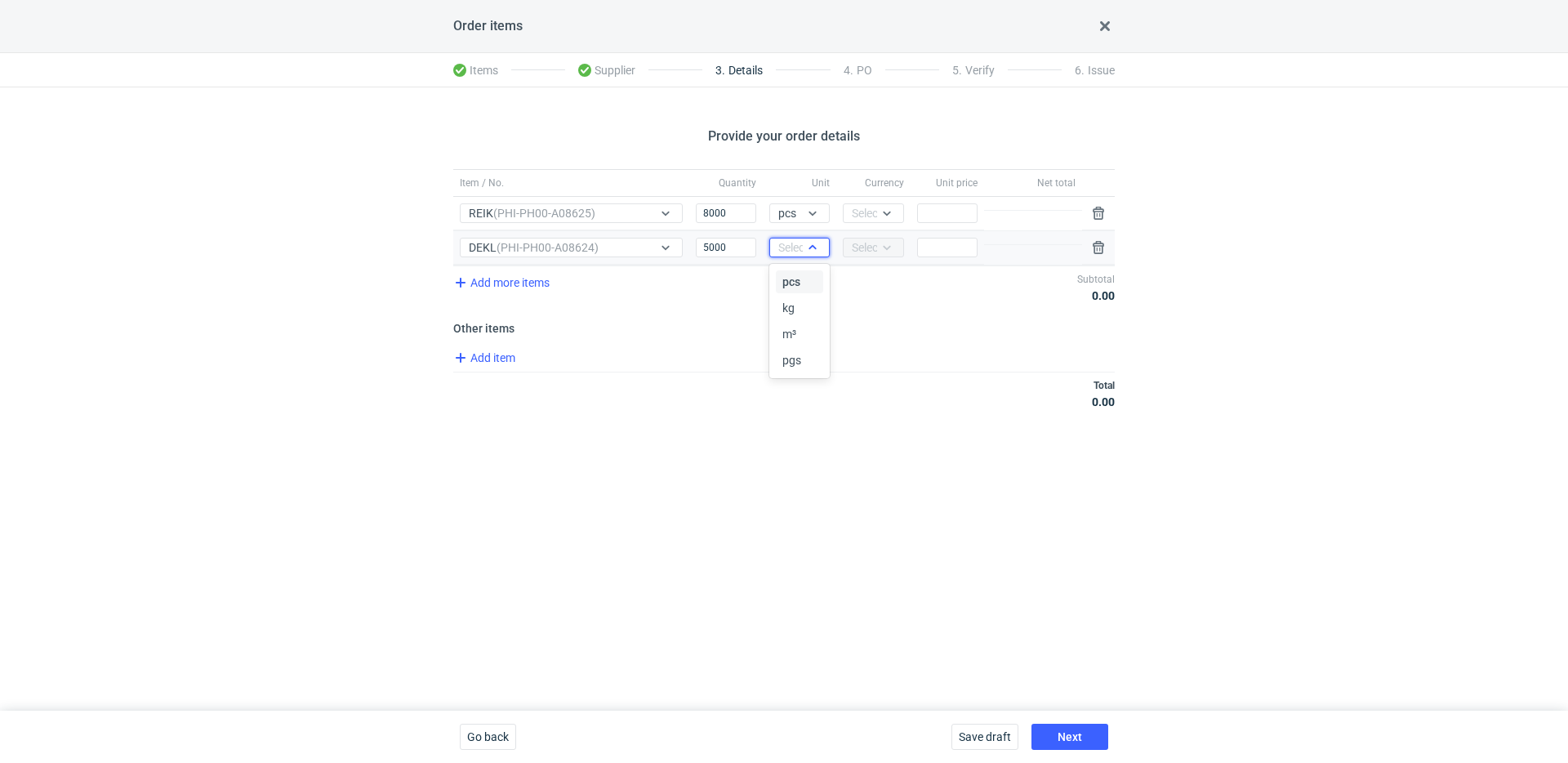 click on "Select..." at bounding box center (798, 248) 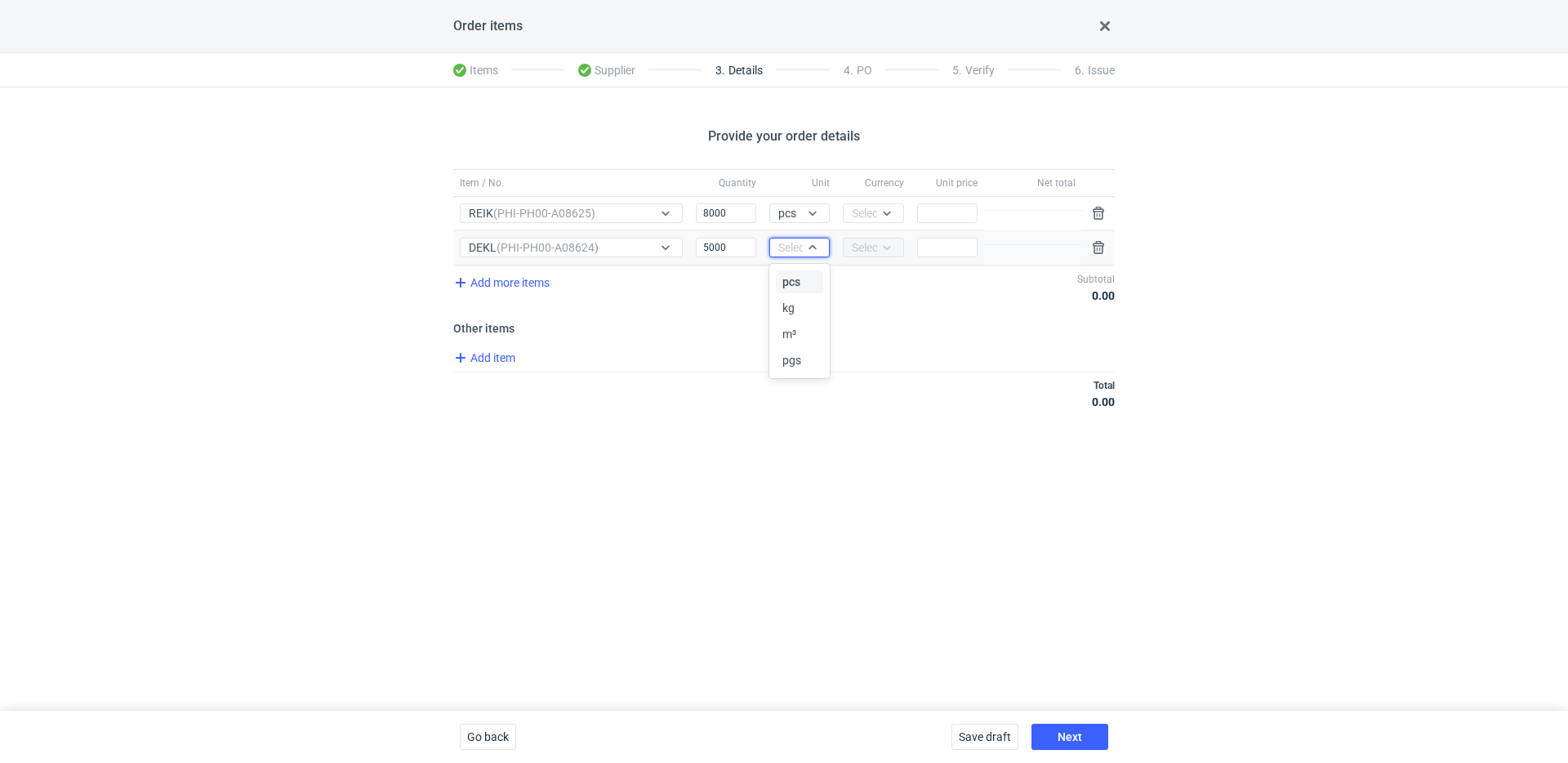 click on "pcs" at bounding box center [800, 282] 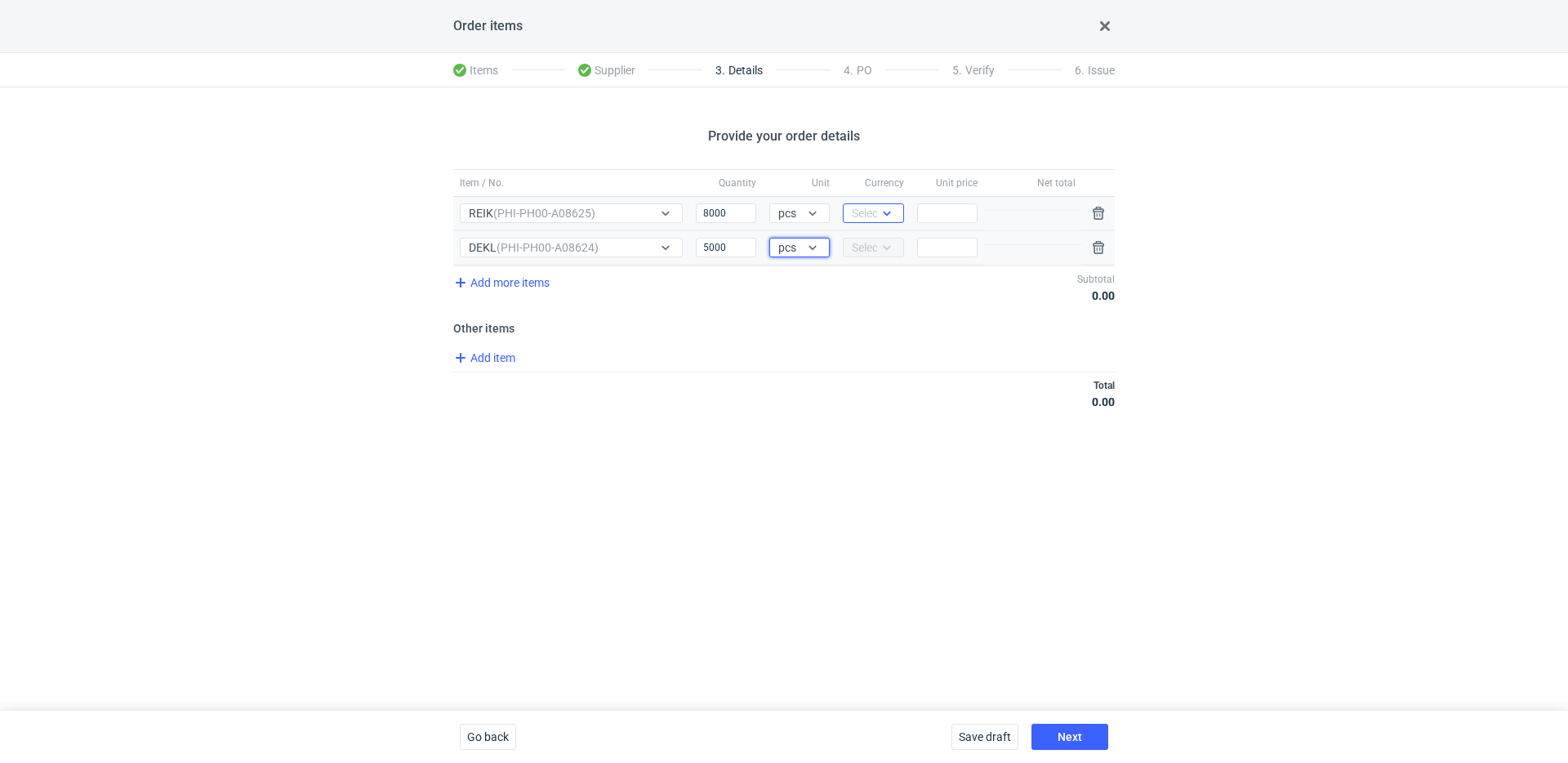 click on "Currency Select..." at bounding box center (873, 213) 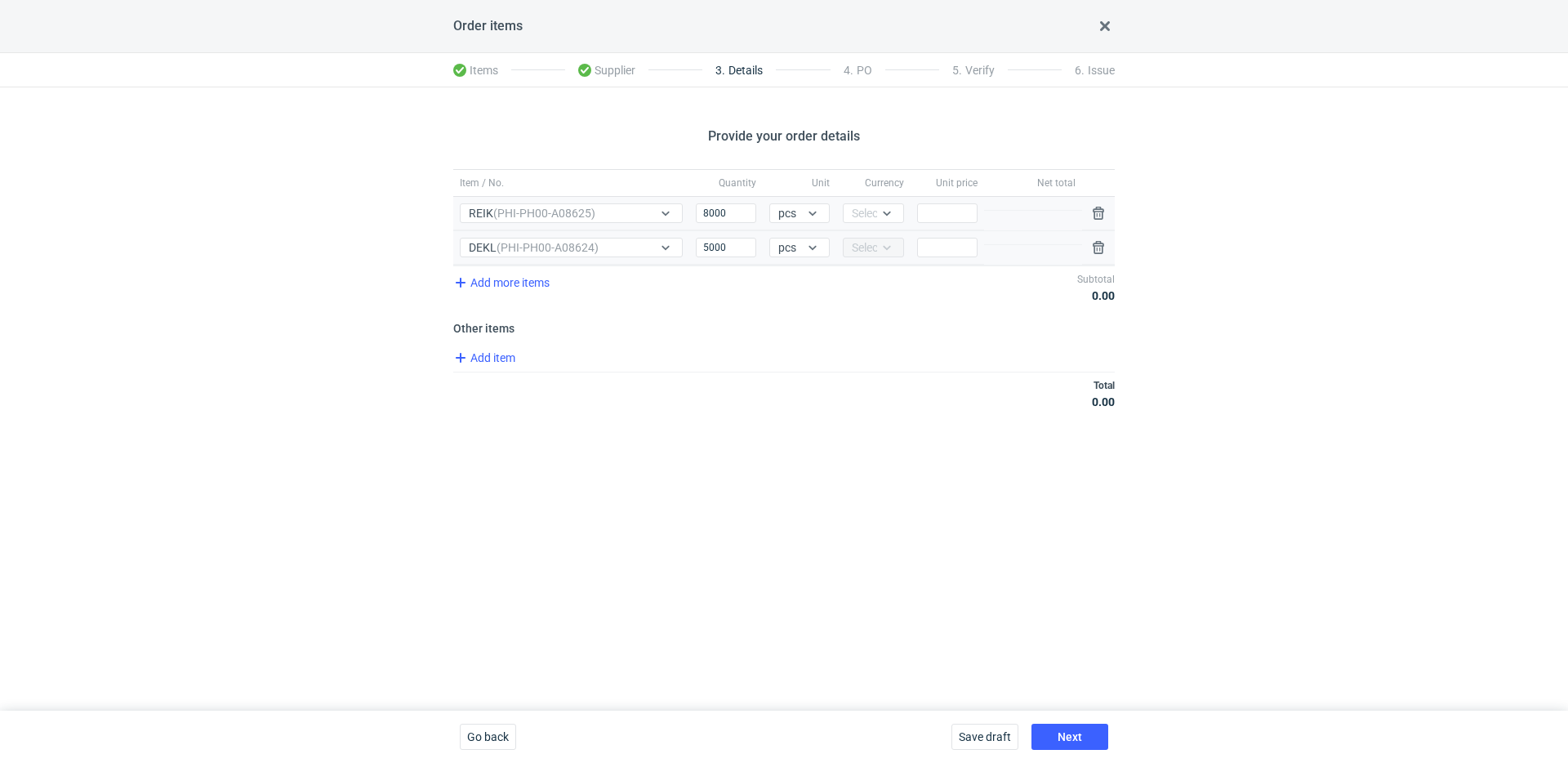 drag, startPoint x: 885, startPoint y: 215, endPoint x: 885, endPoint y: 226, distance: 11 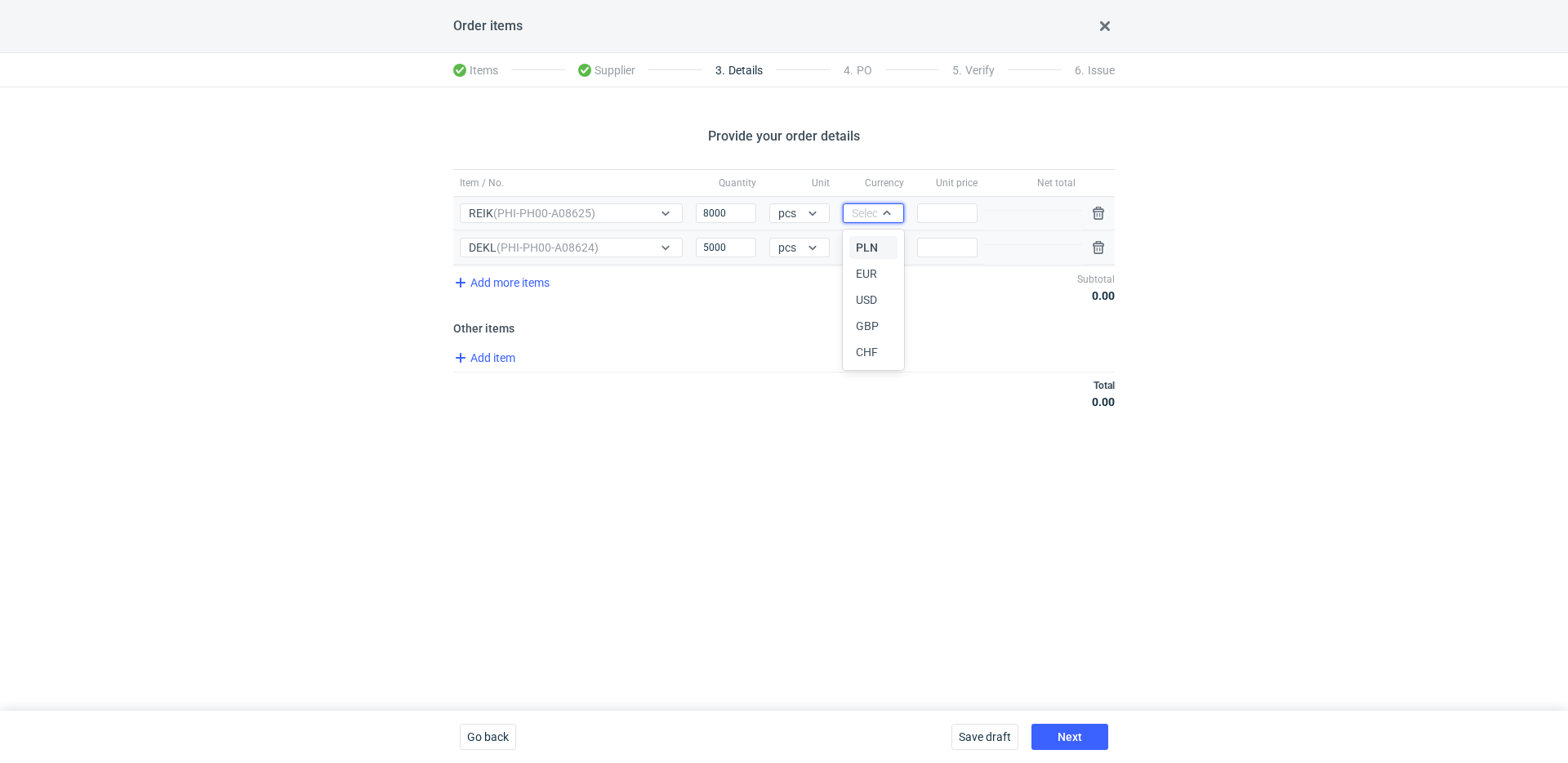 click on "PLN" at bounding box center (873, 248) 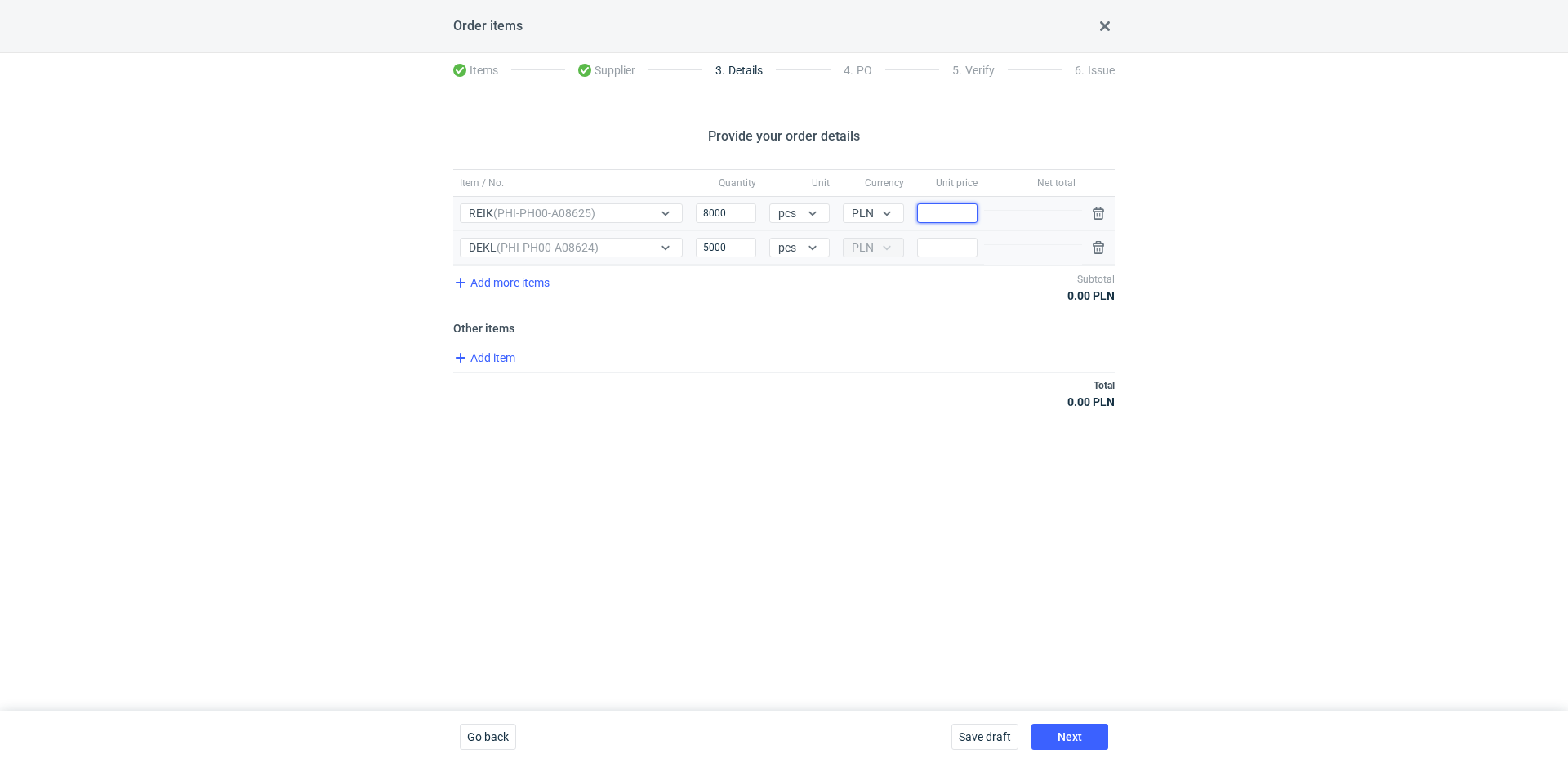 click on "Price" at bounding box center (947, 213) 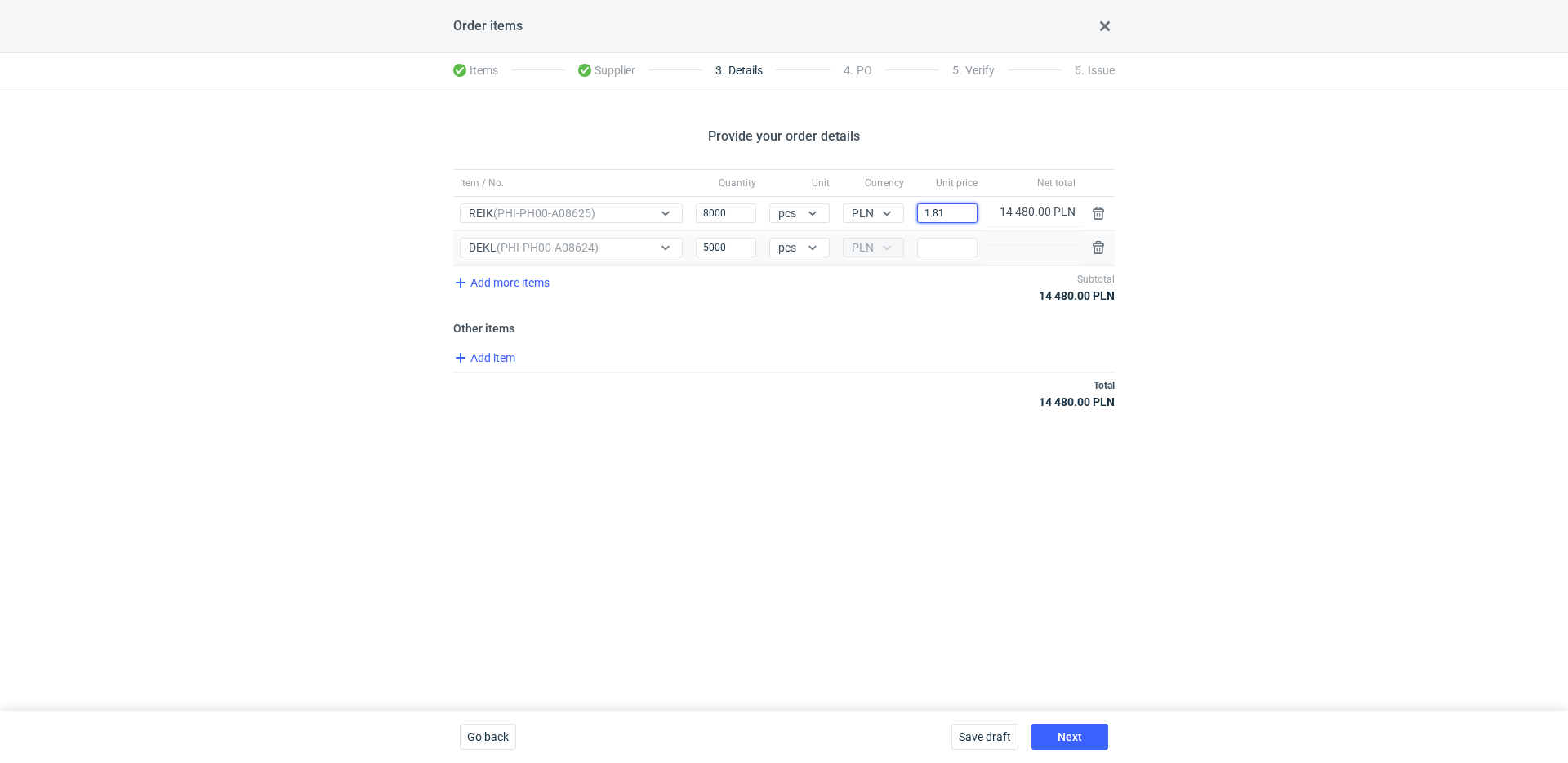 type on "1.81" 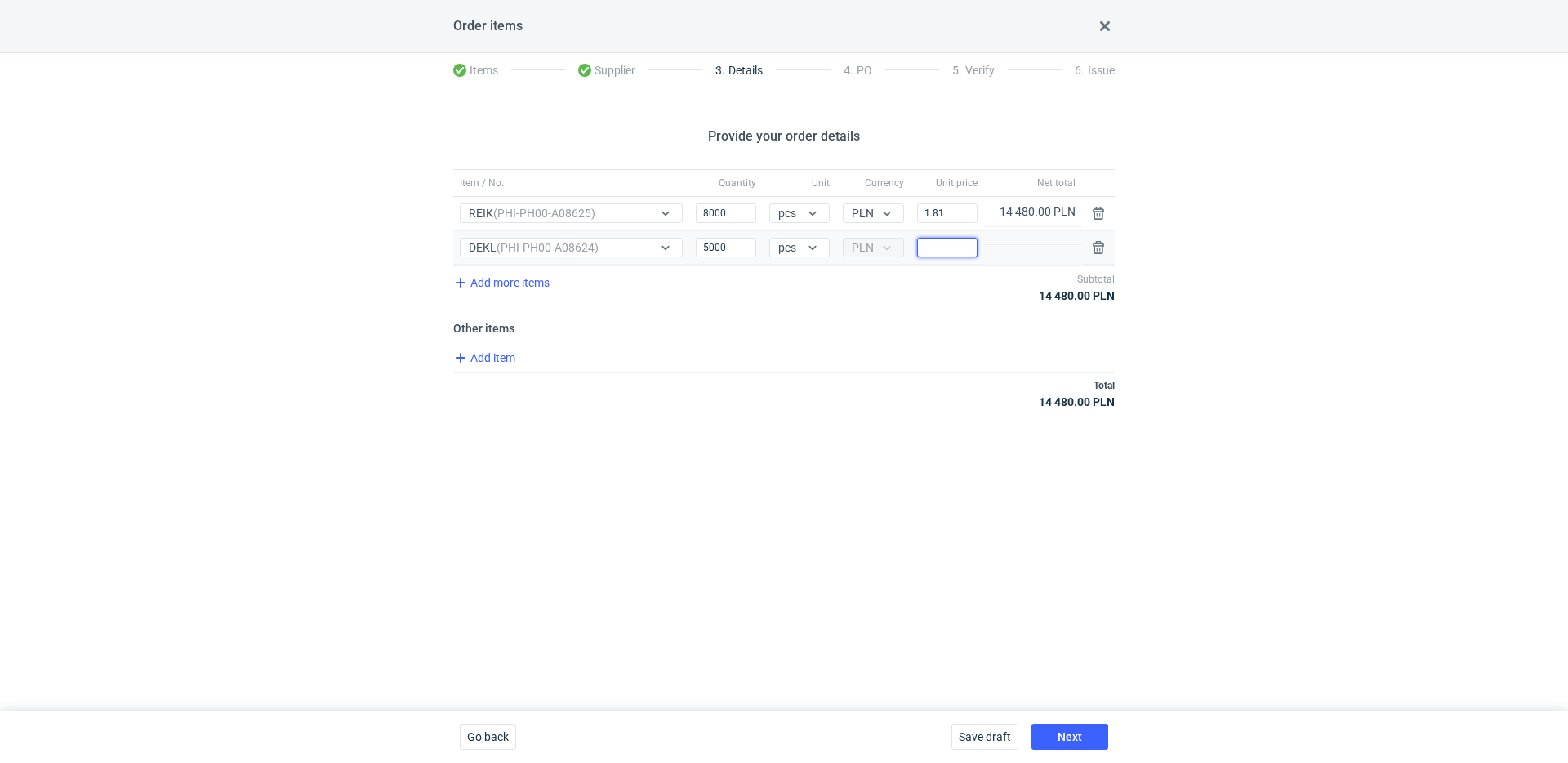click on "Price" at bounding box center [947, 248] 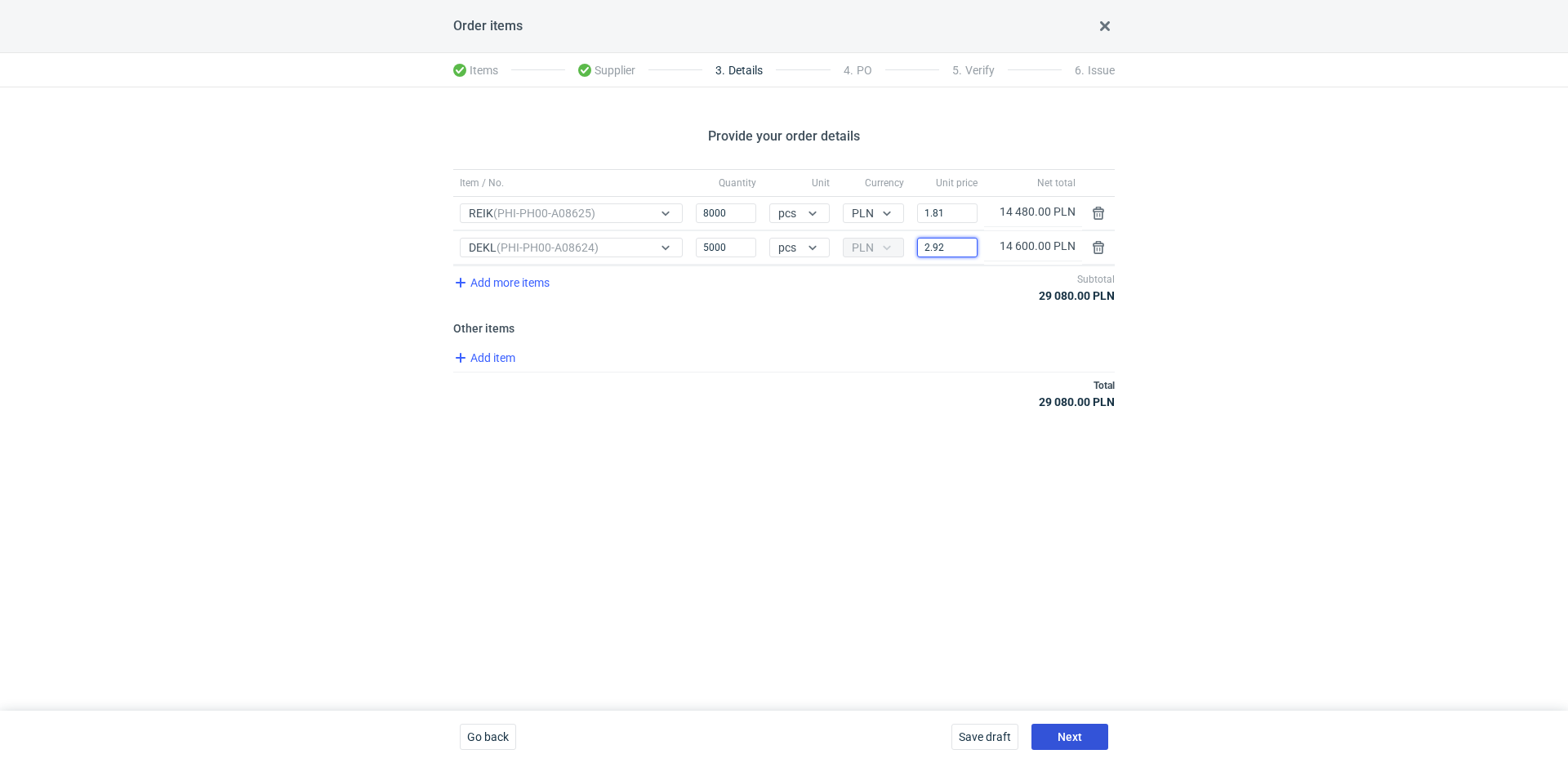 type on "2.92" 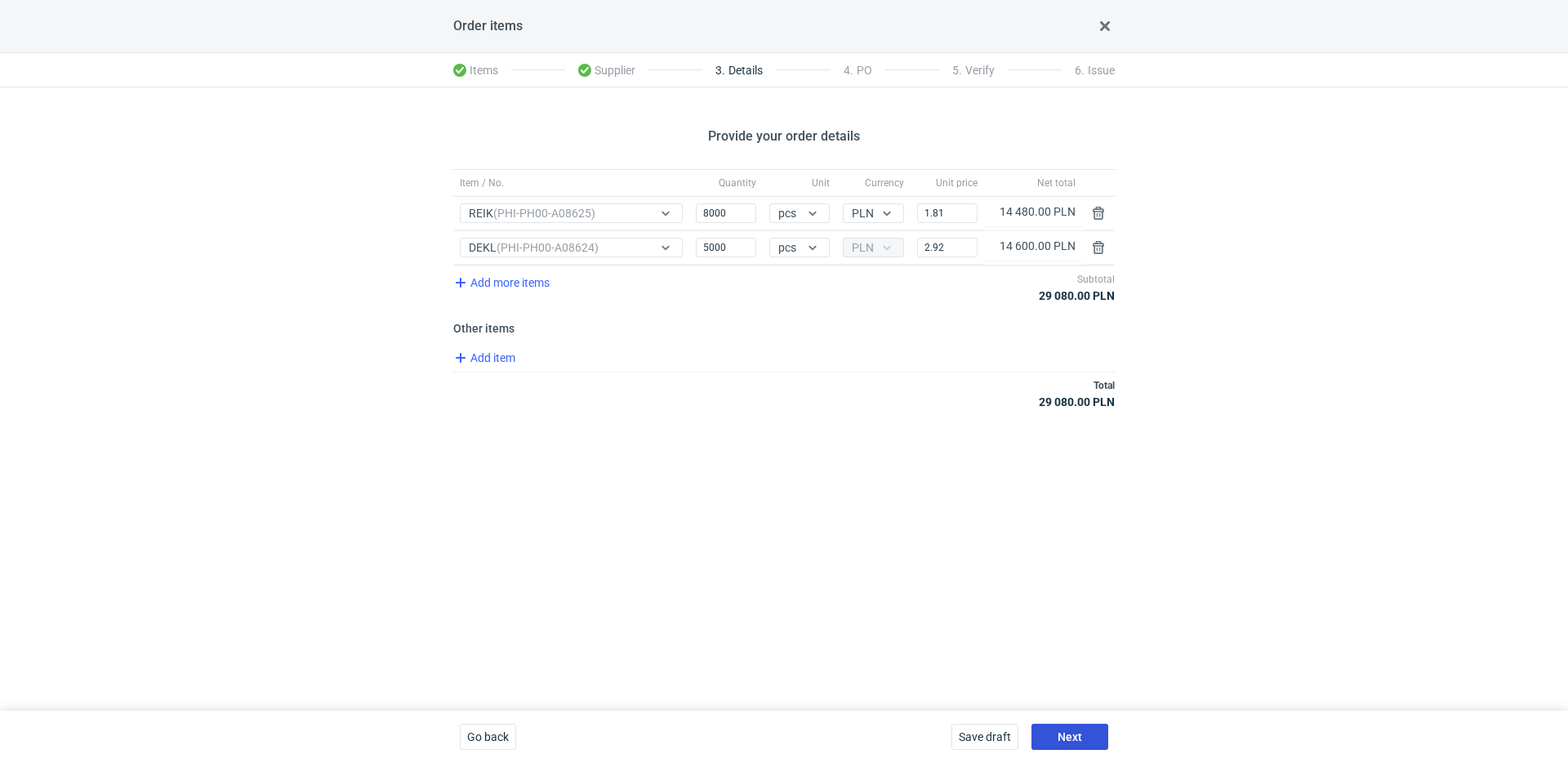 click on "Next" at bounding box center [1070, 737] 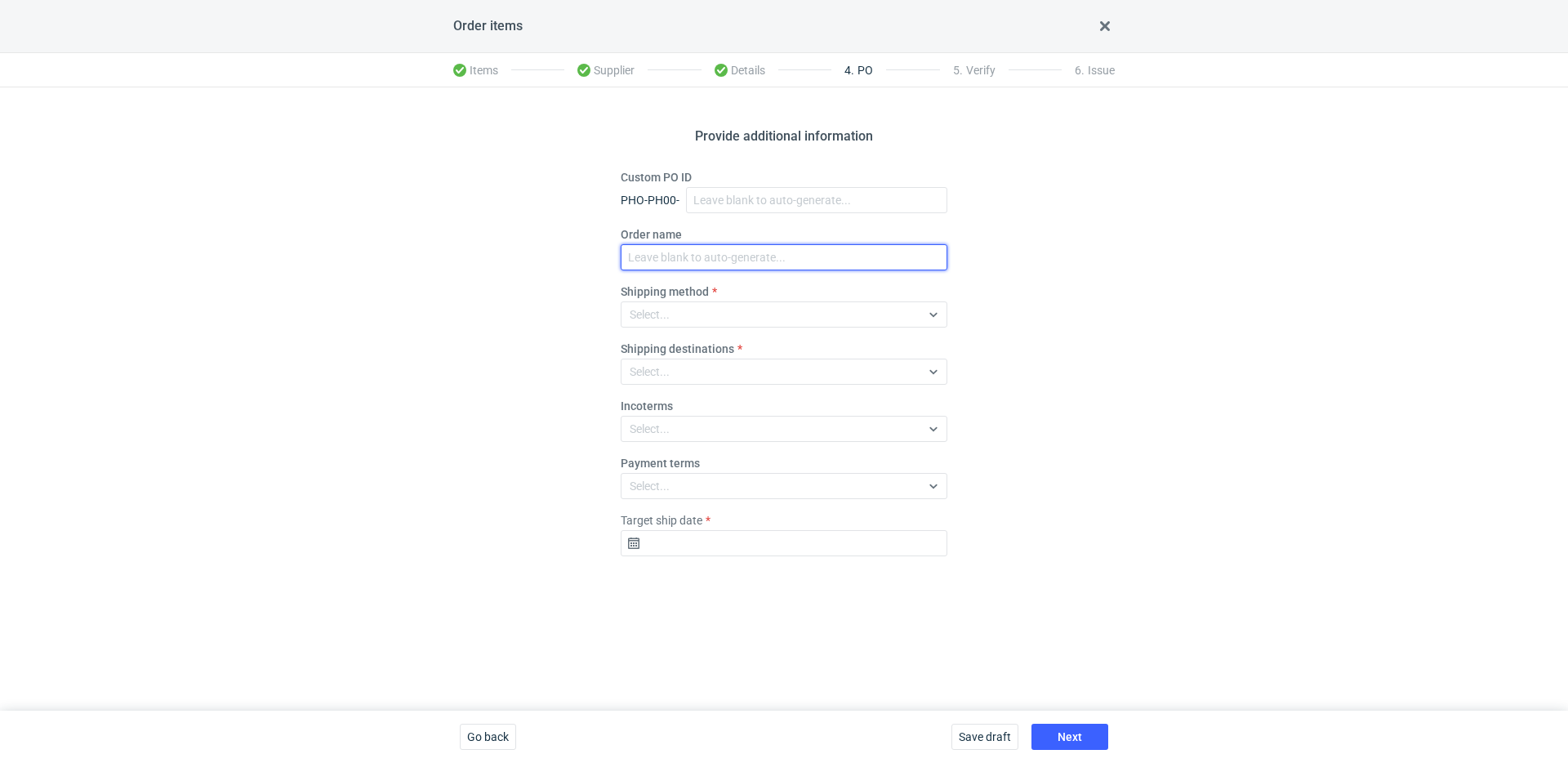 click on "Order name" at bounding box center [784, 257] 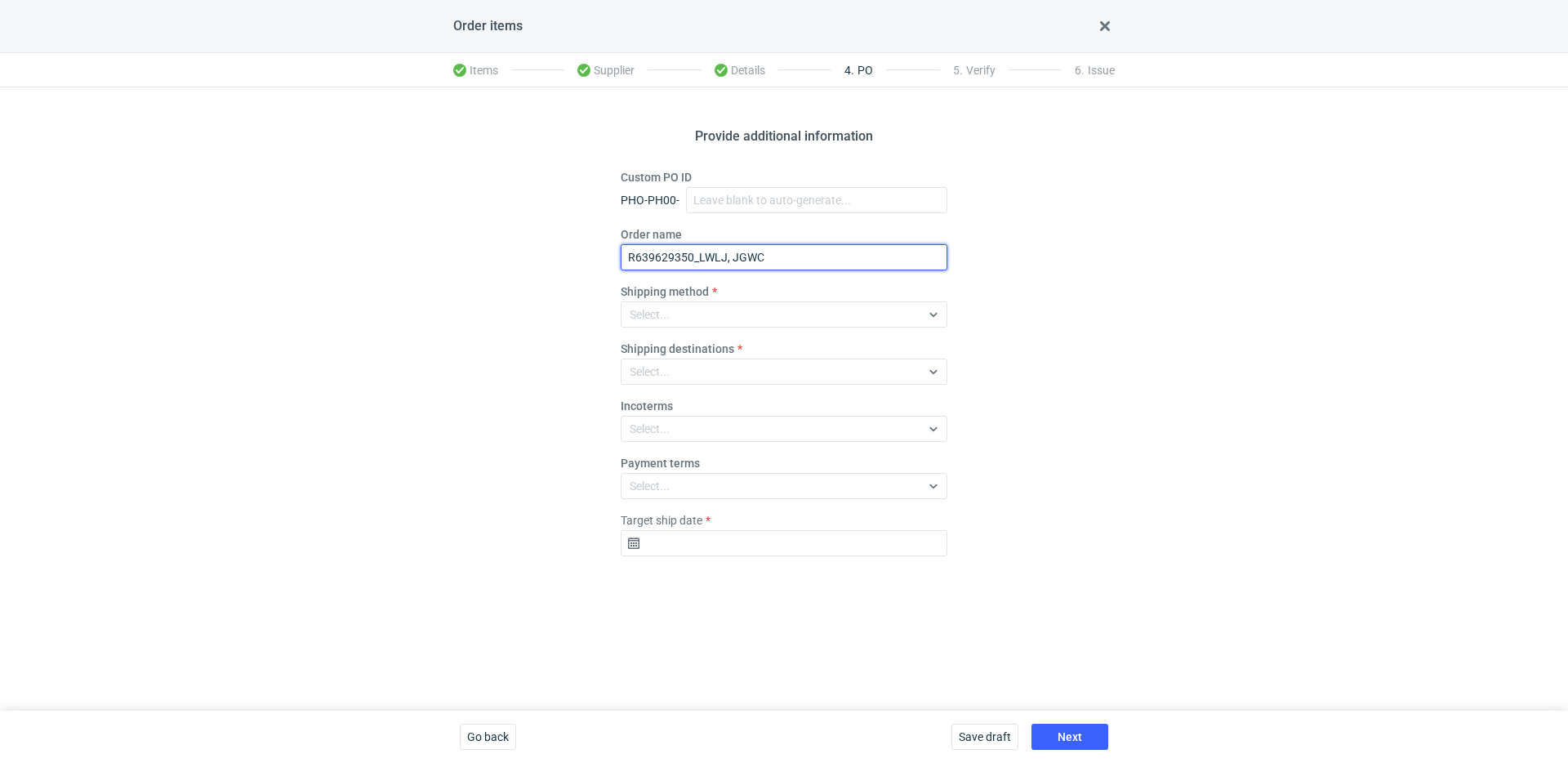 type on "R639629350_LWLJ, JGWC" 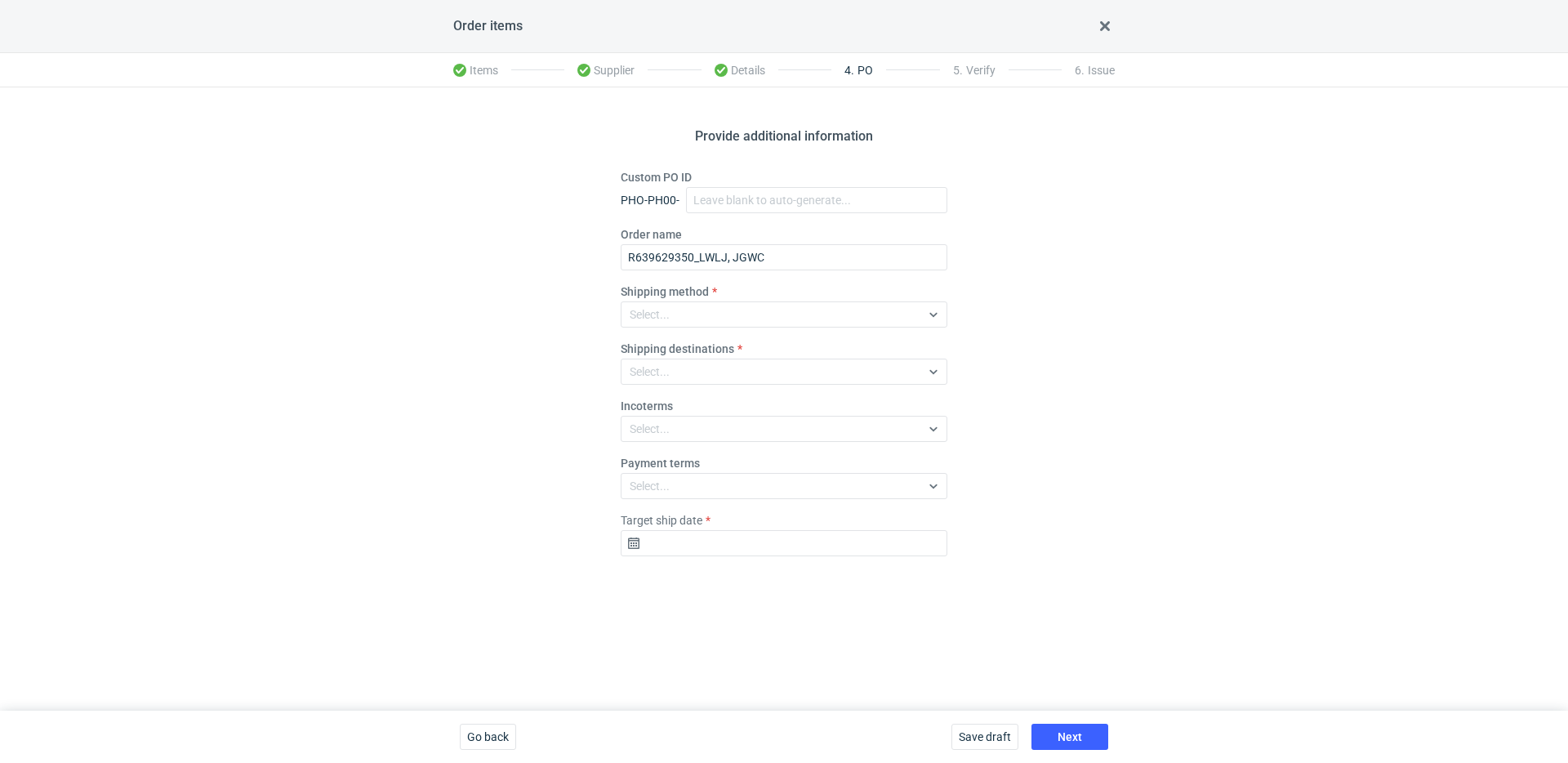 click on "Shipping method Select..." at bounding box center (784, 306) 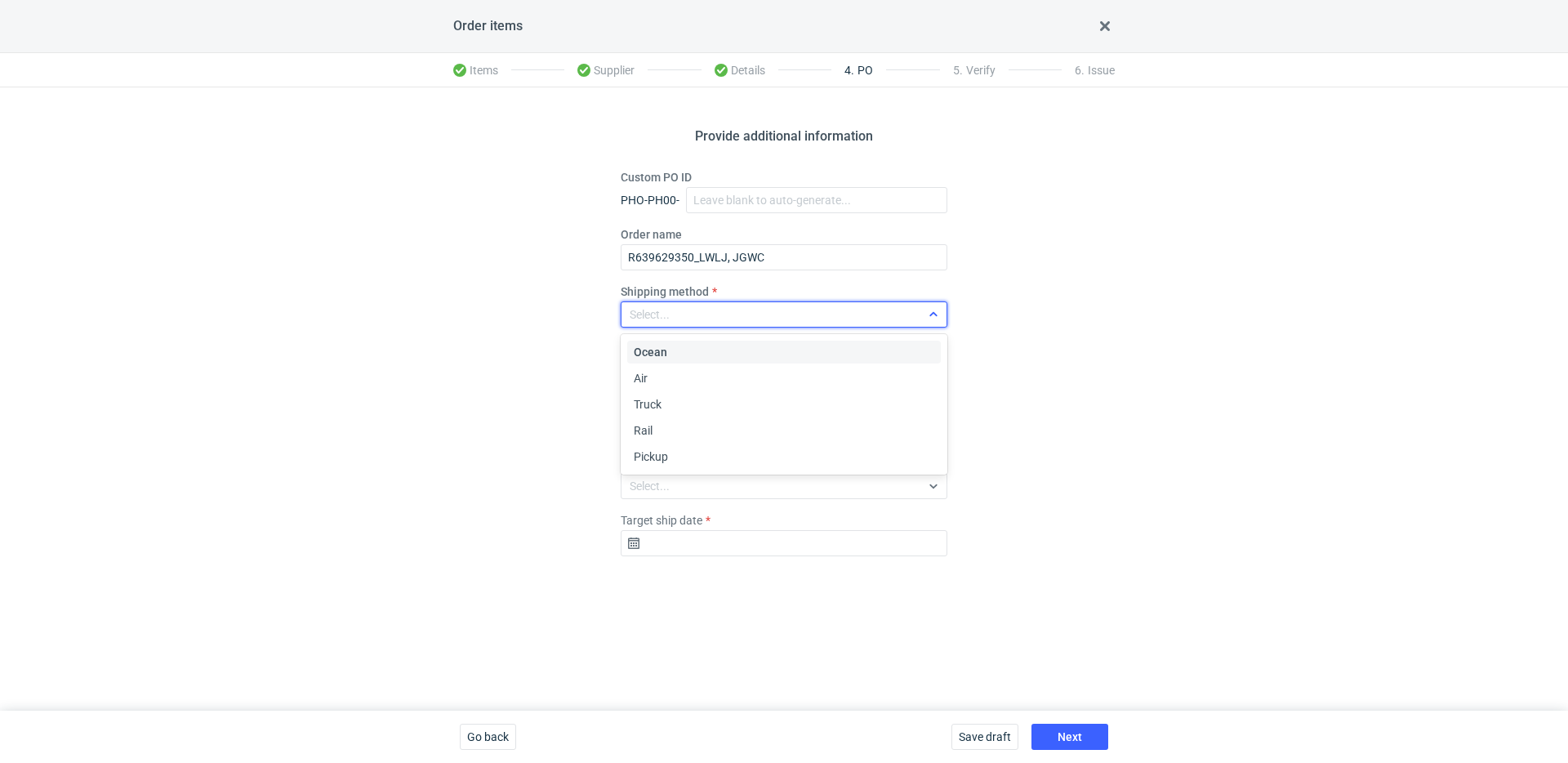 click on "Select..." at bounding box center (771, 315) 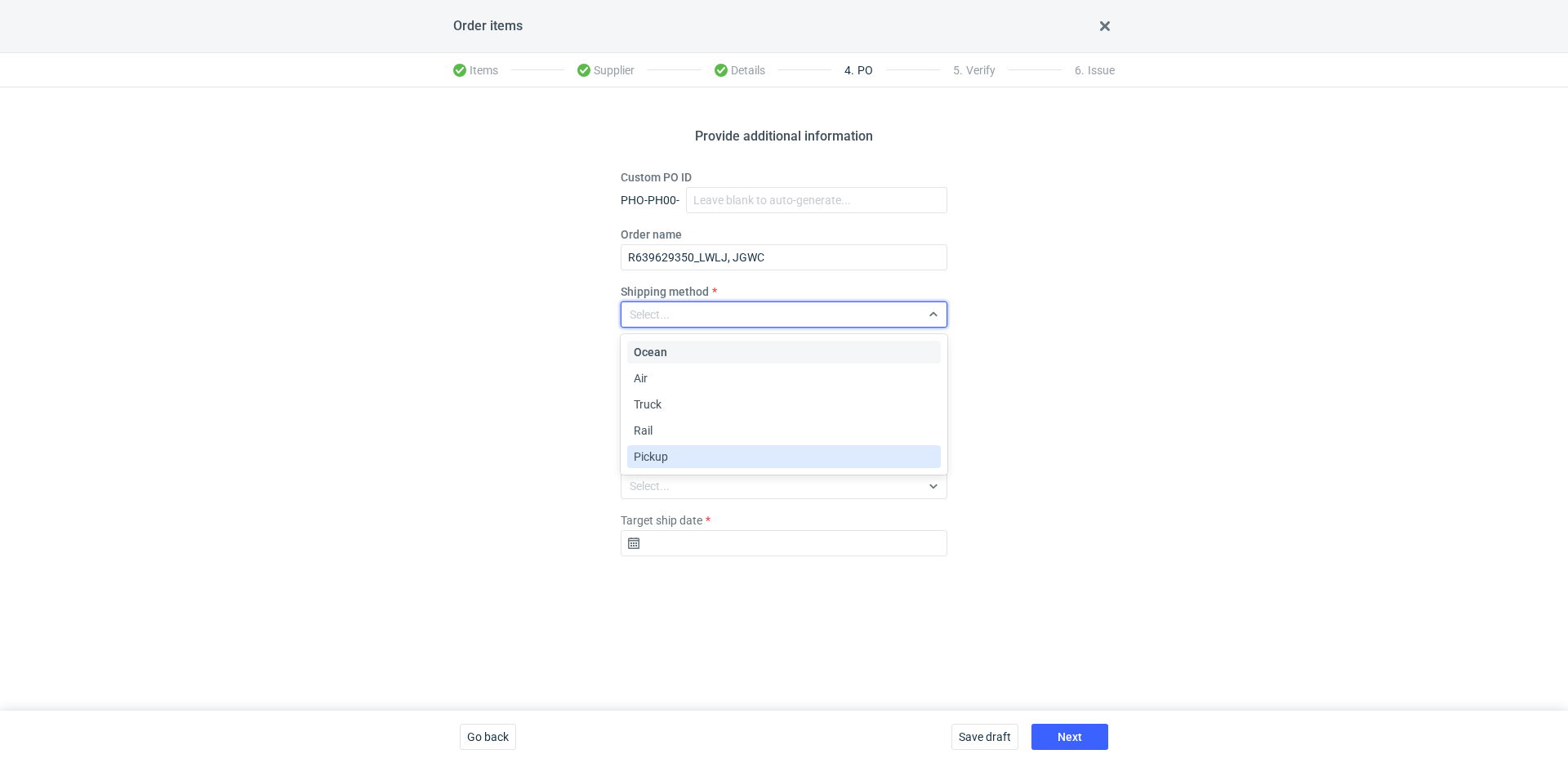 click on "Pickup" at bounding box center (784, 457) 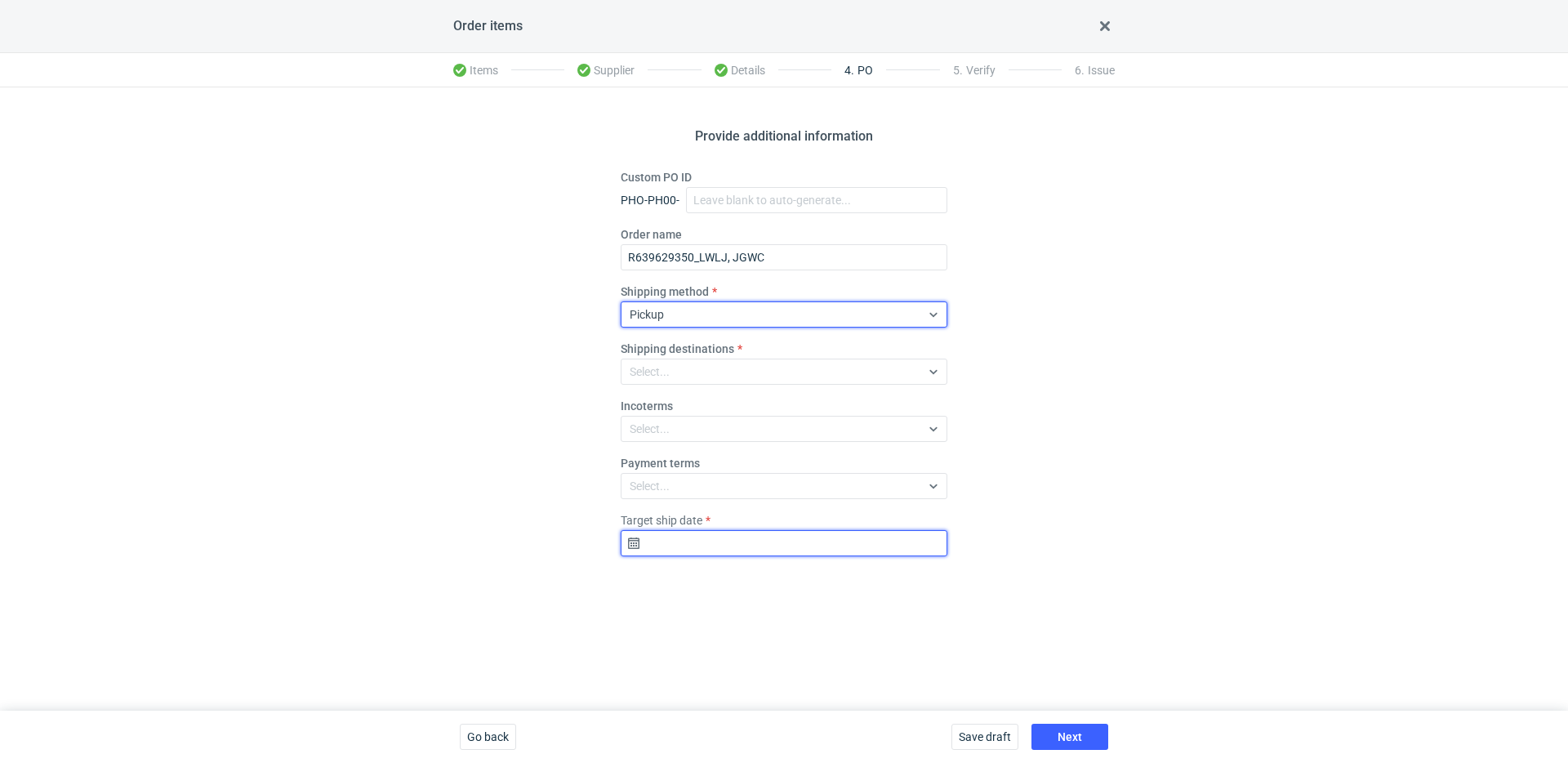 click on "Target ship date" at bounding box center [784, 543] 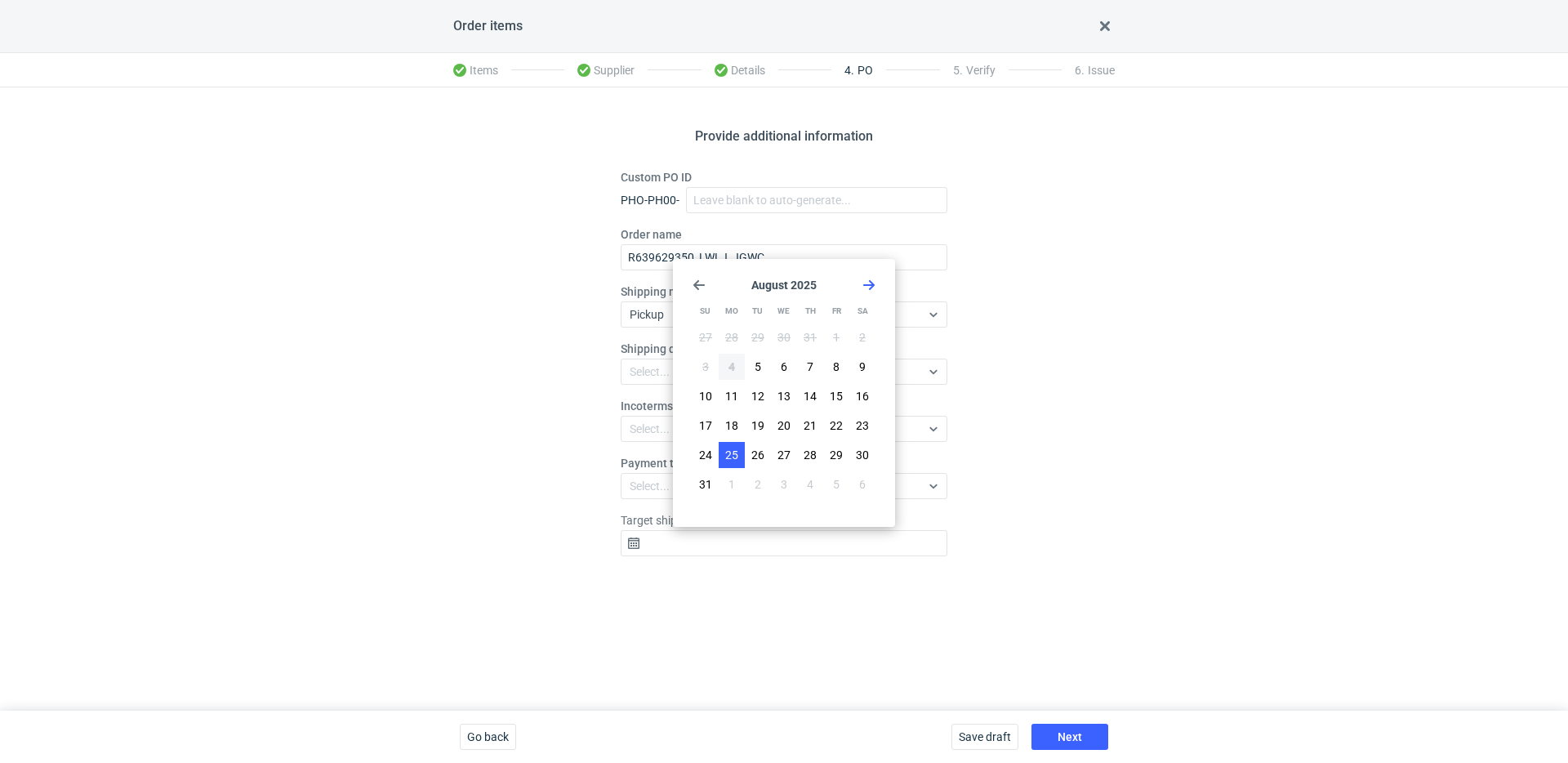 click on "25" at bounding box center (732, 455) 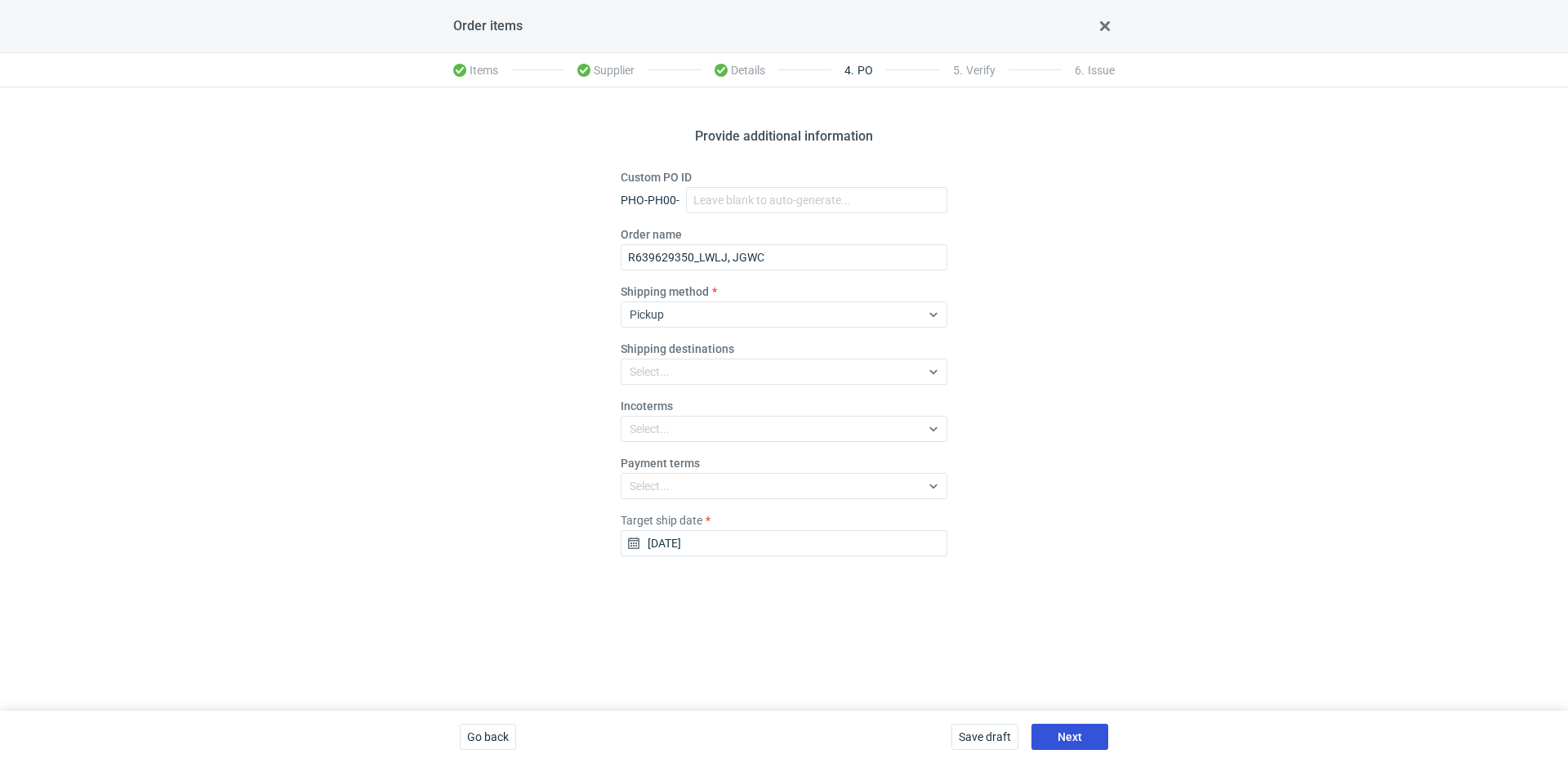 drag, startPoint x: 1116, startPoint y: 744, endPoint x: 1085, endPoint y: 737, distance: 31.780497 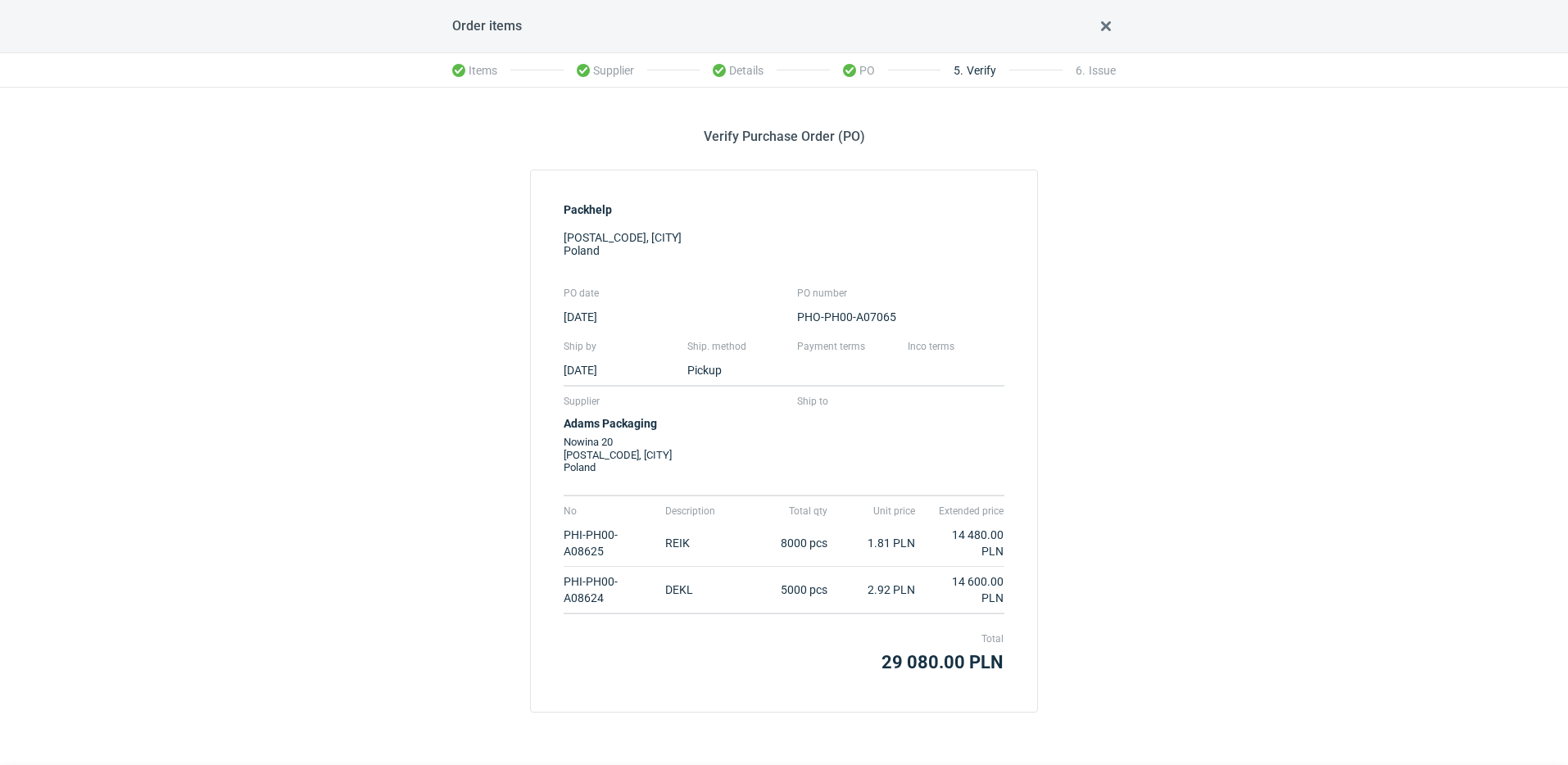 scroll, scrollTop: 60, scrollLeft: 0, axis: vertical 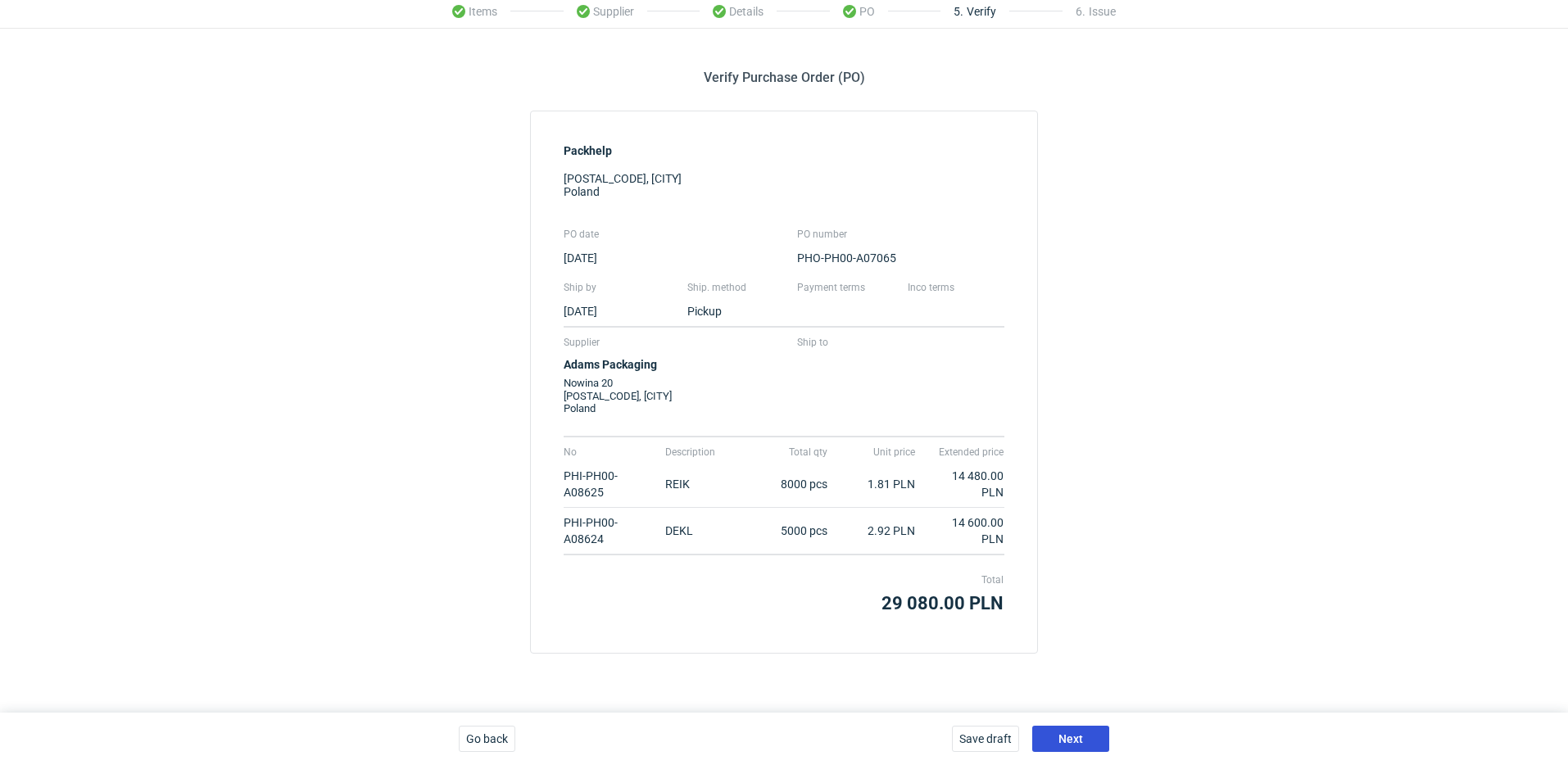 click on "Next" at bounding box center [1071, 739] 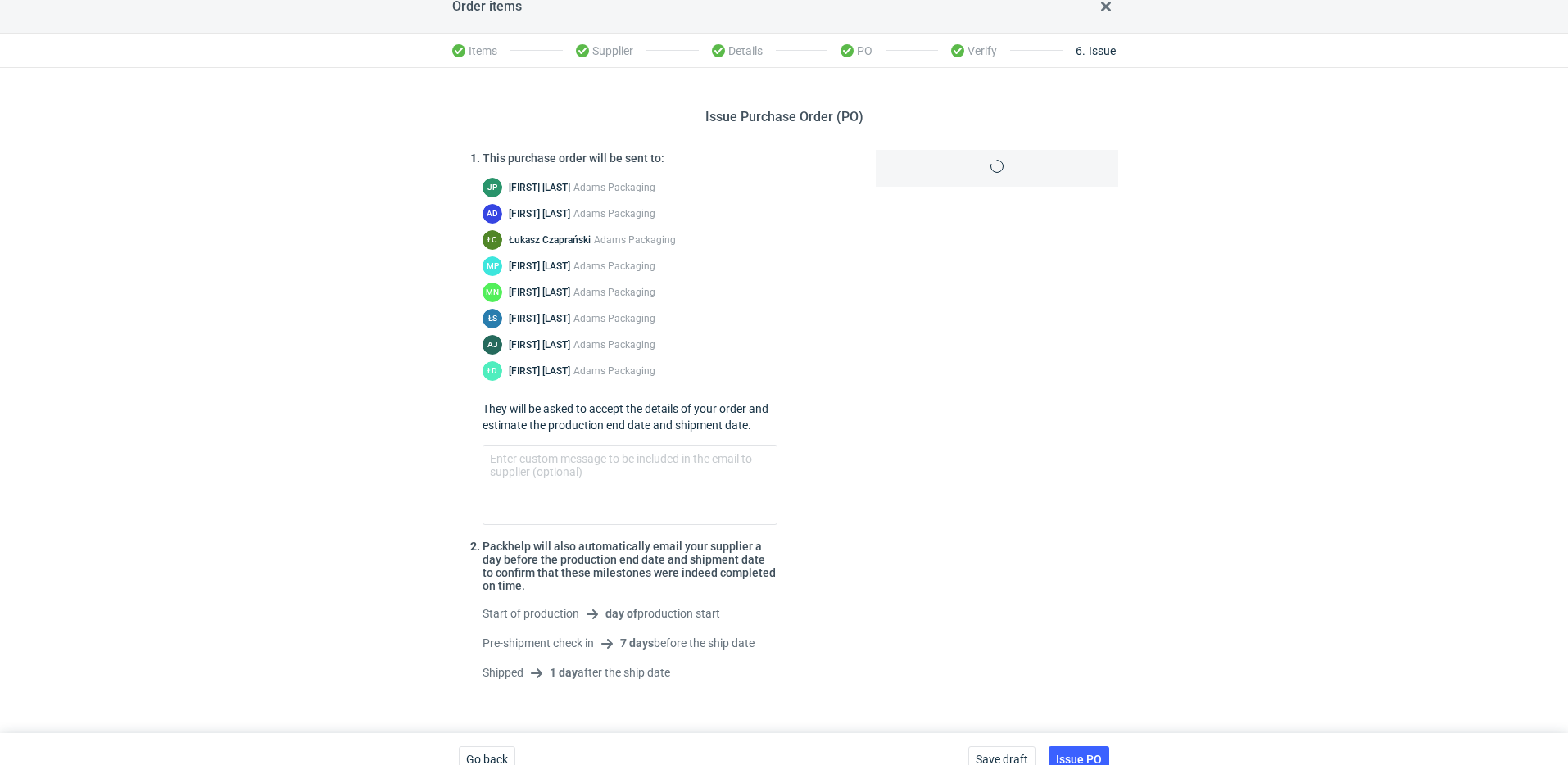 scroll, scrollTop: 40, scrollLeft: 0, axis: vertical 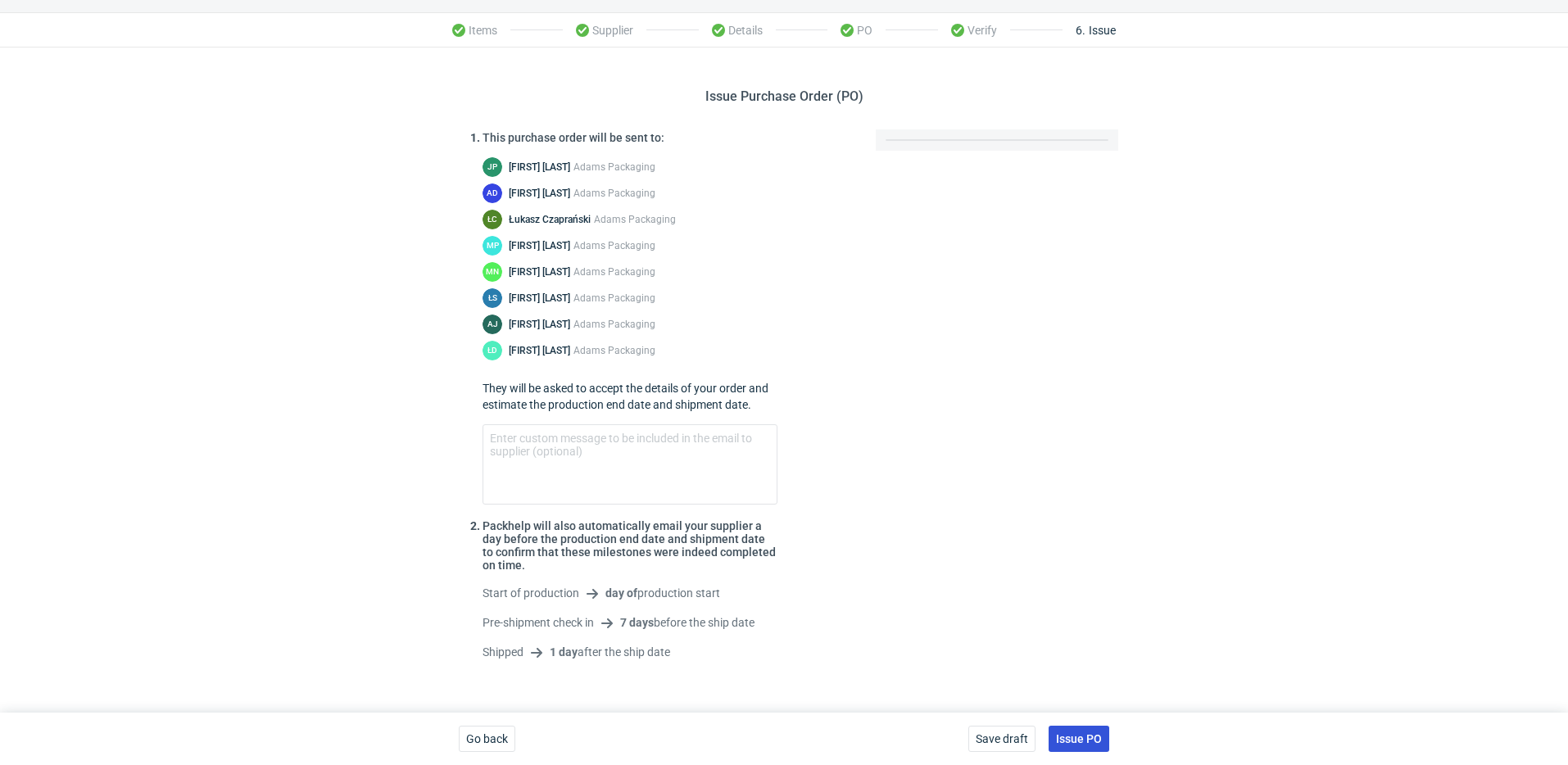 click on "Issue PO" at bounding box center [1079, 739] 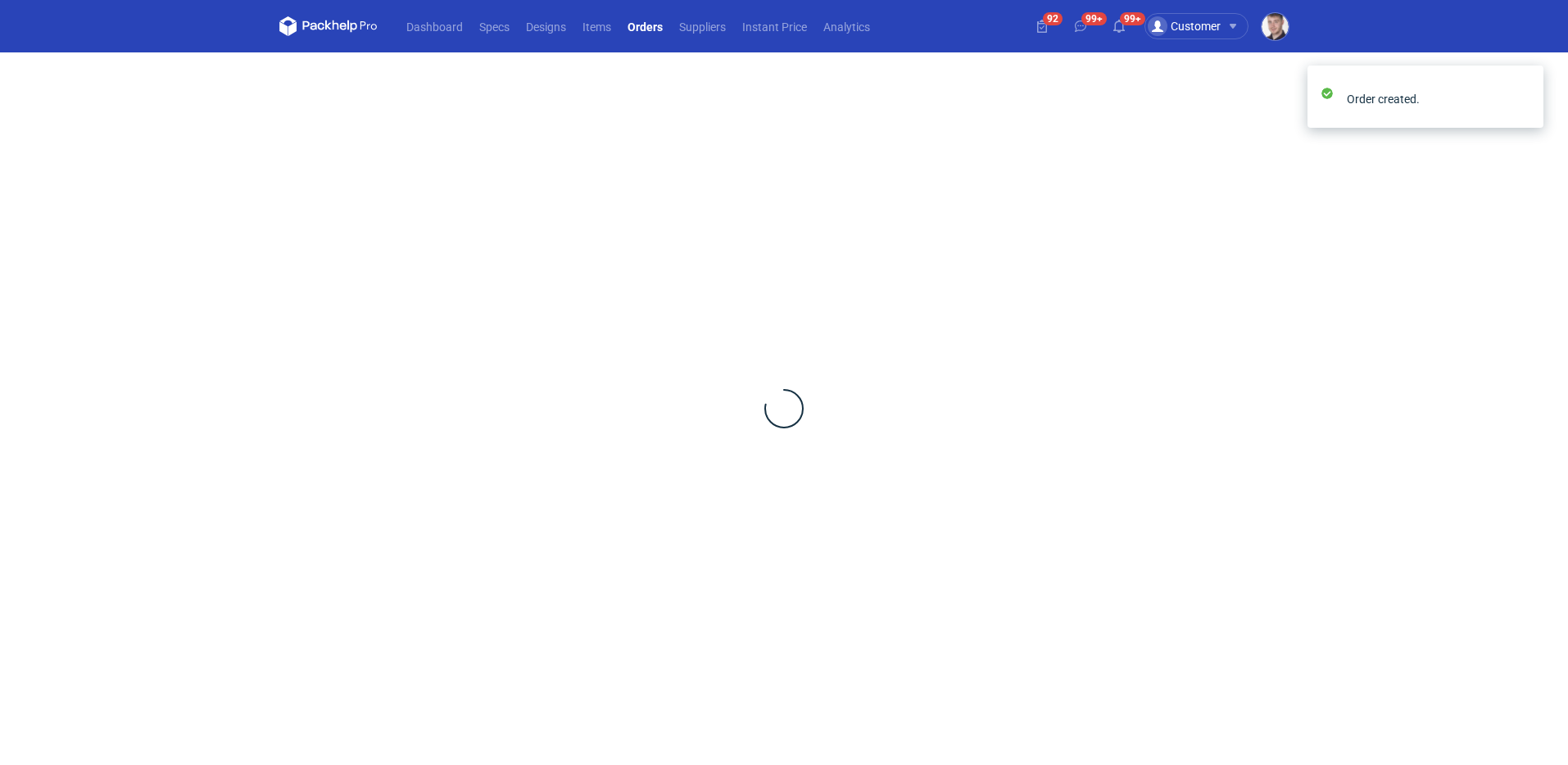 scroll, scrollTop: 0, scrollLeft: 0, axis: both 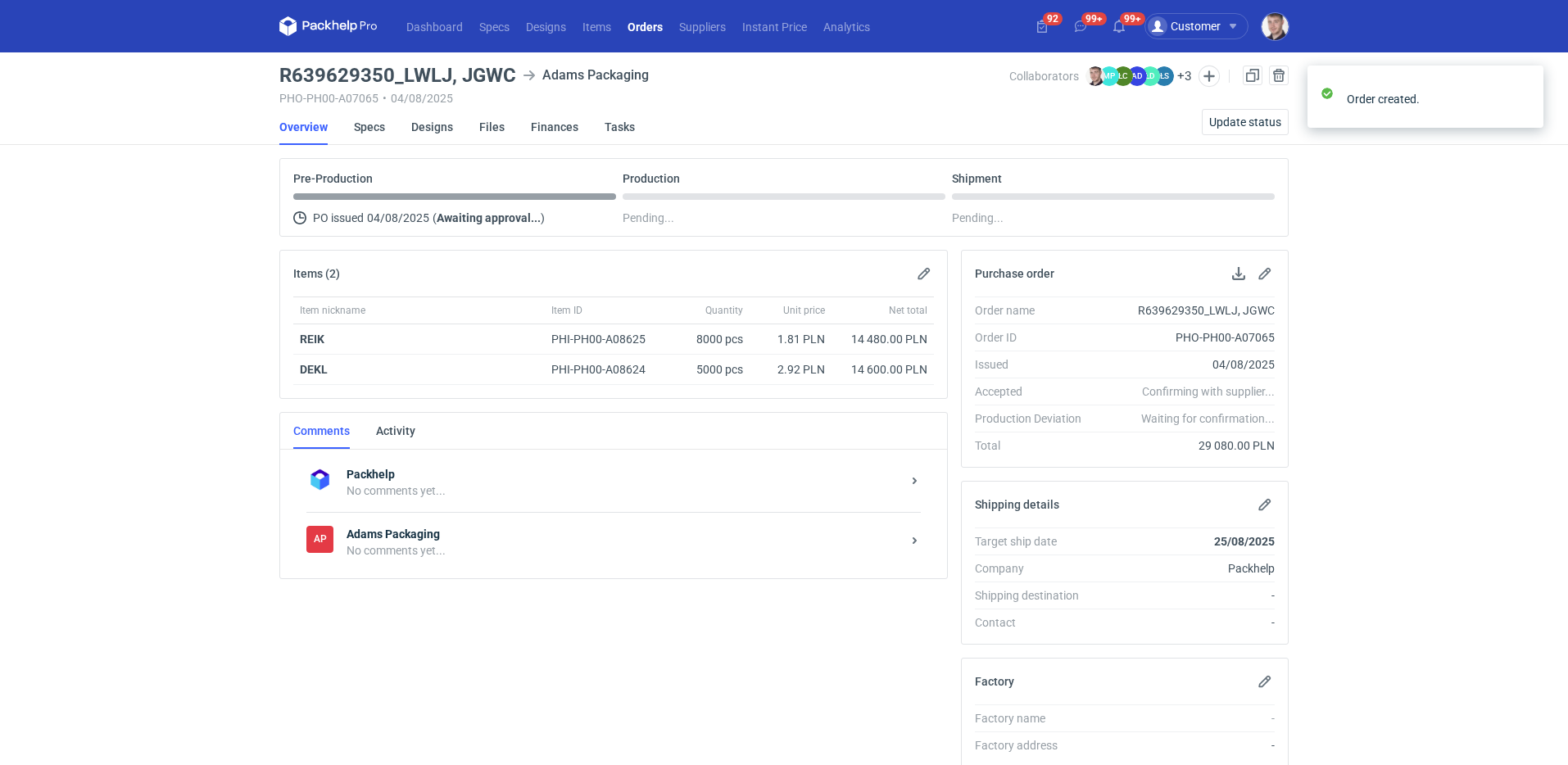 click on "No comments yet..." at bounding box center [623, 550] 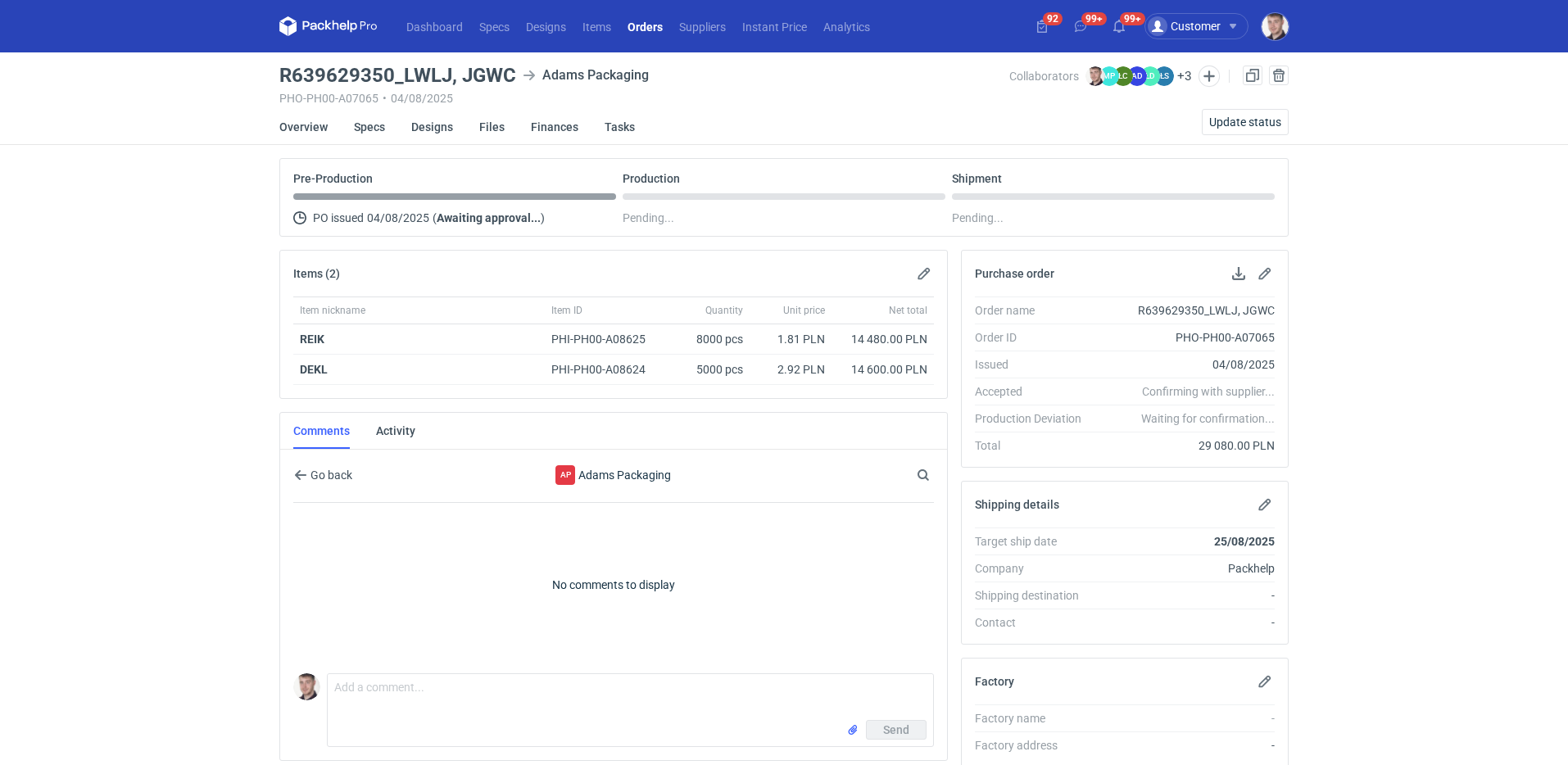 scroll, scrollTop: 129, scrollLeft: 0, axis: vertical 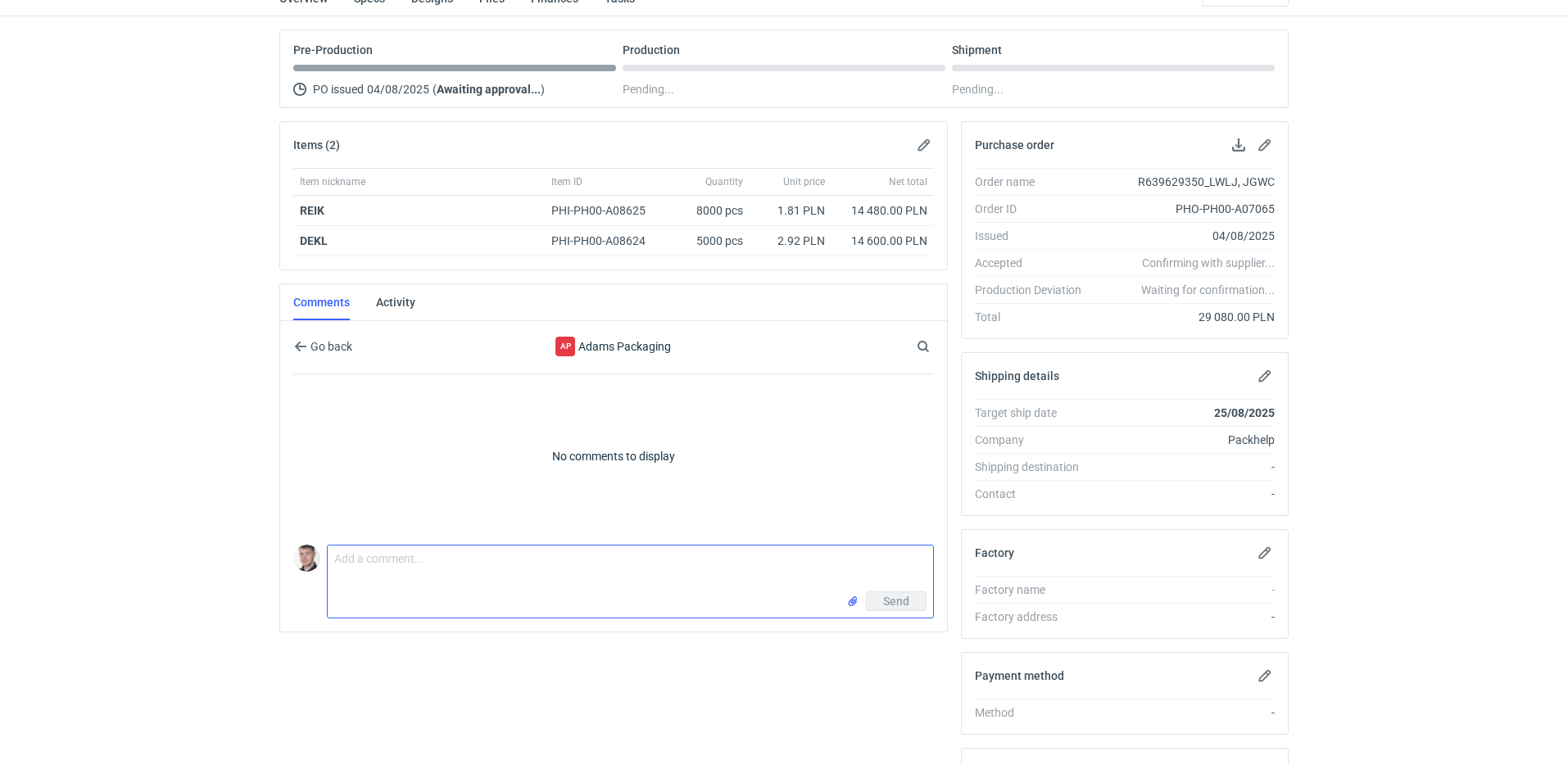 click on "Comment message" at bounding box center (630, 568) 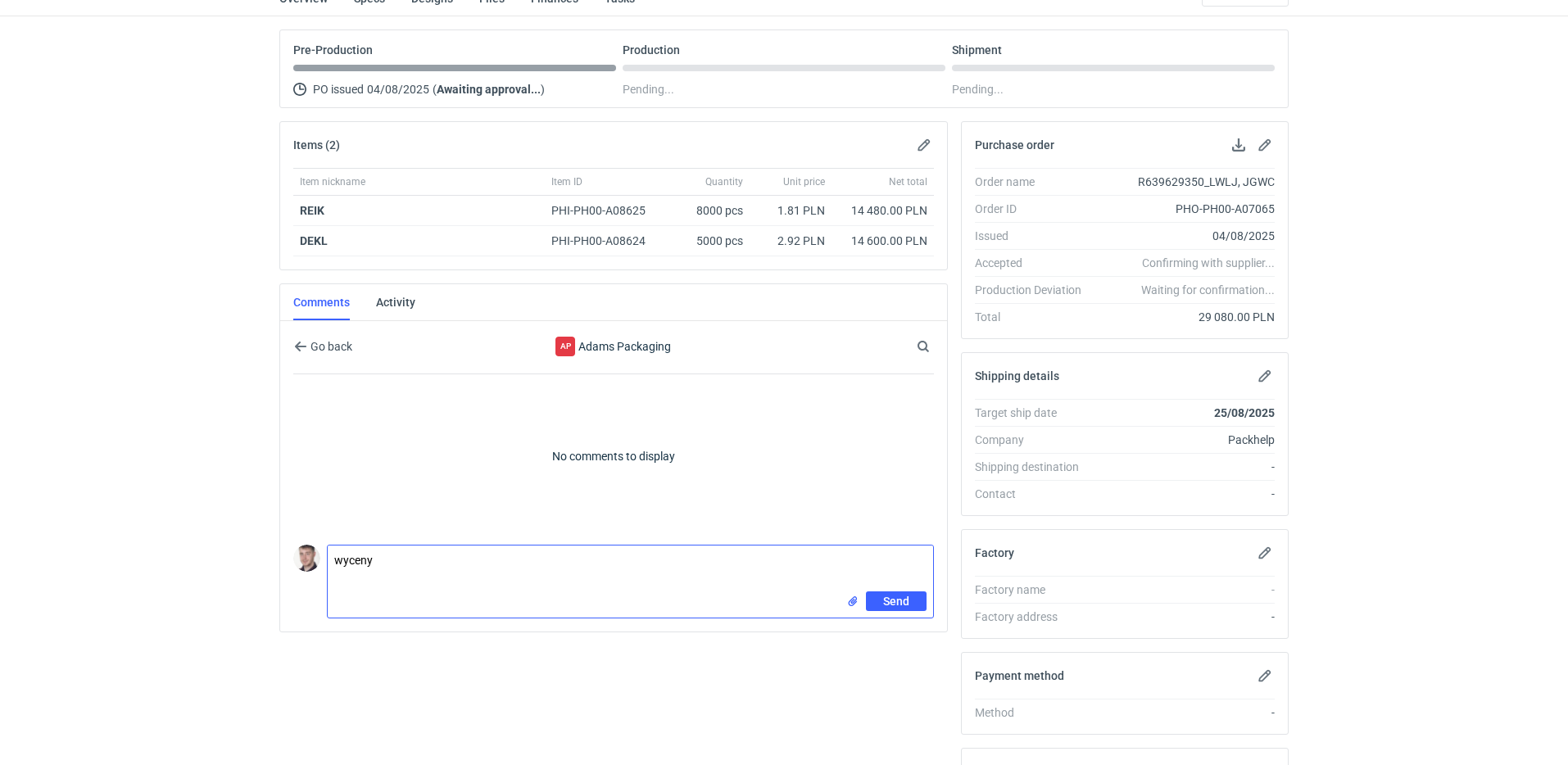 paste on "CAPR - 2" 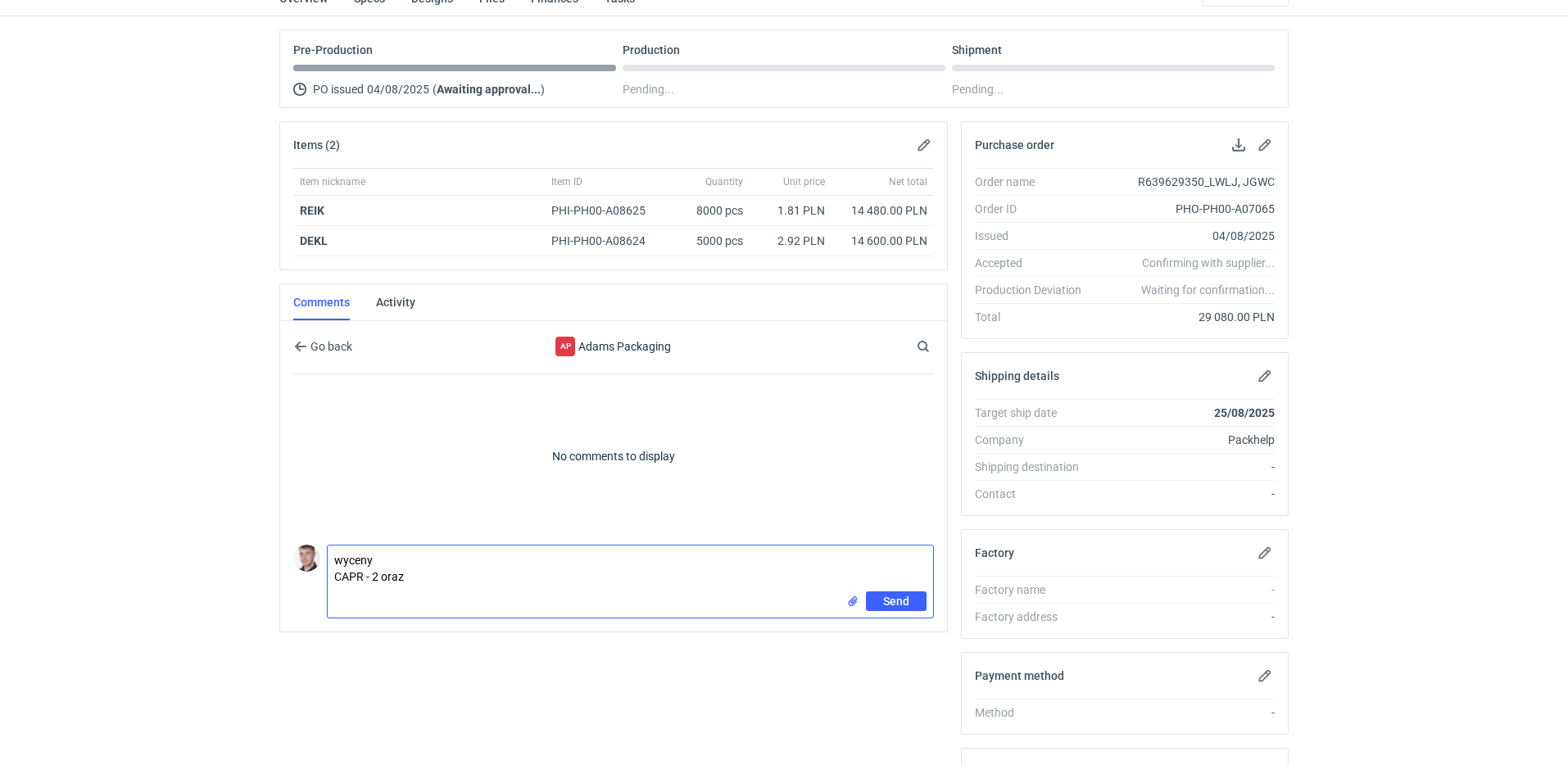 paste on "CAPS - 1" 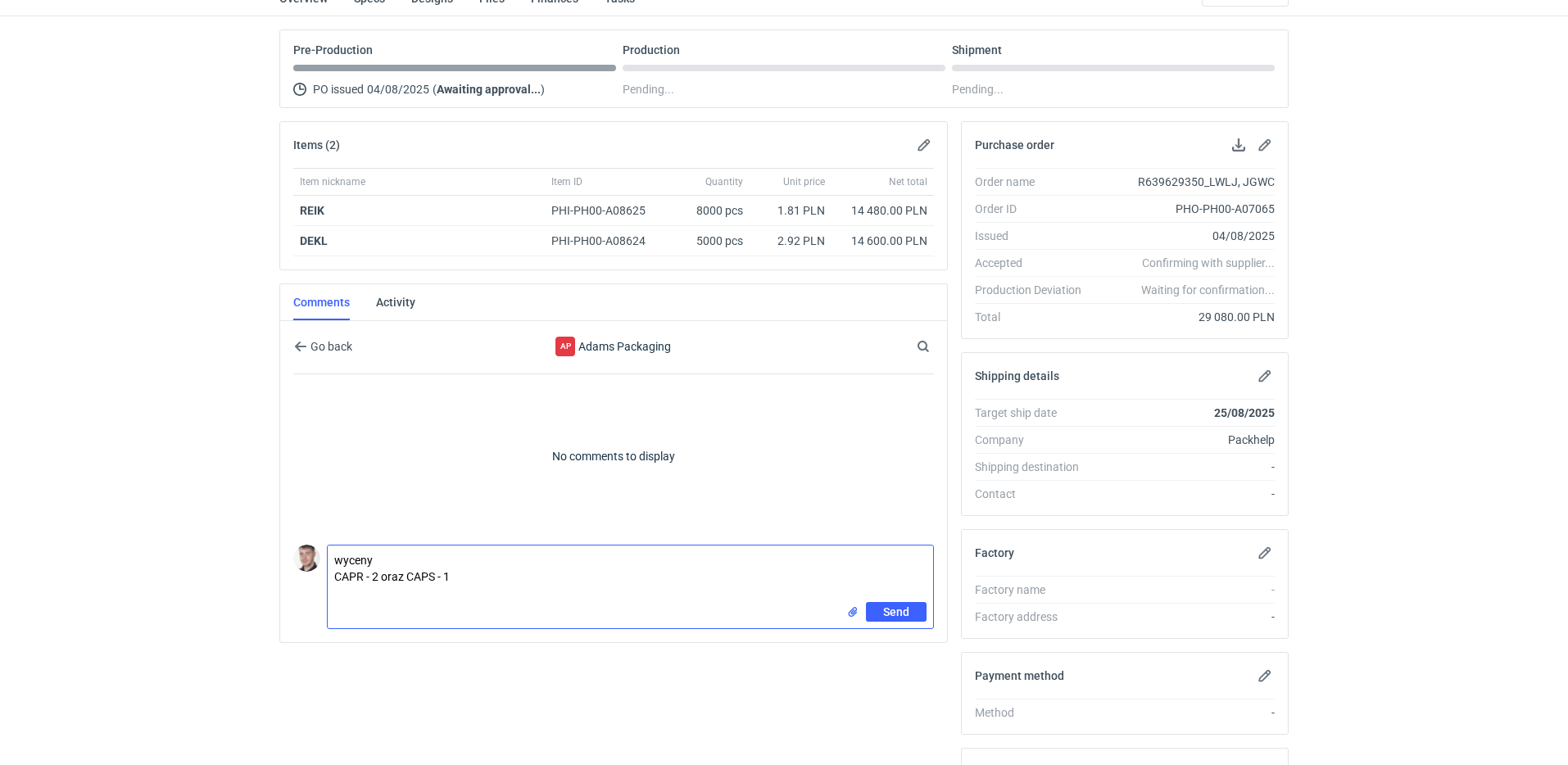 scroll, scrollTop: 0, scrollLeft: 0, axis: both 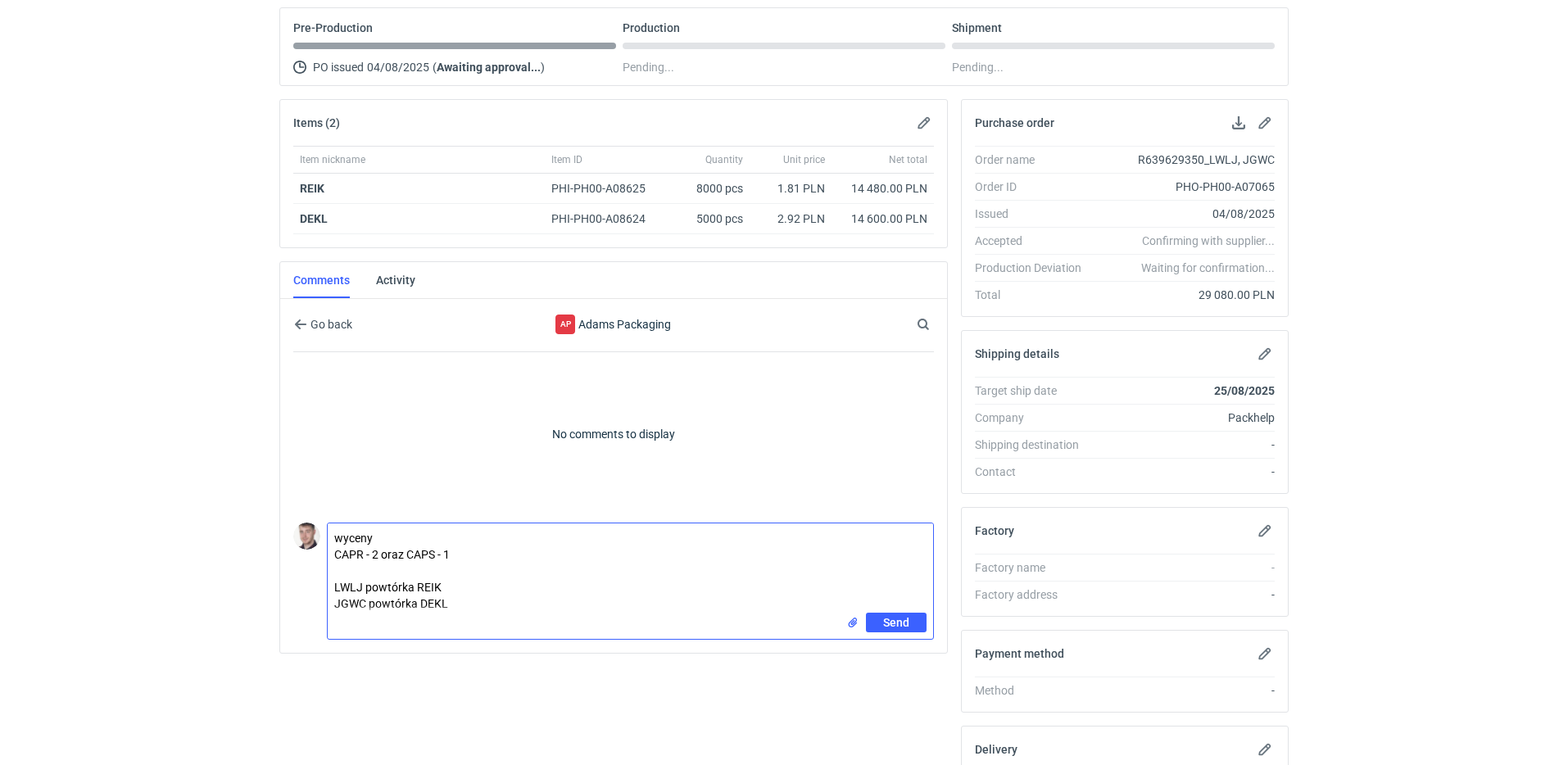 type on "wyceny
CAPR - 2 oraz CAPS - 1
LWLJ powtórka REIK
JGWC powtórka DEKL" 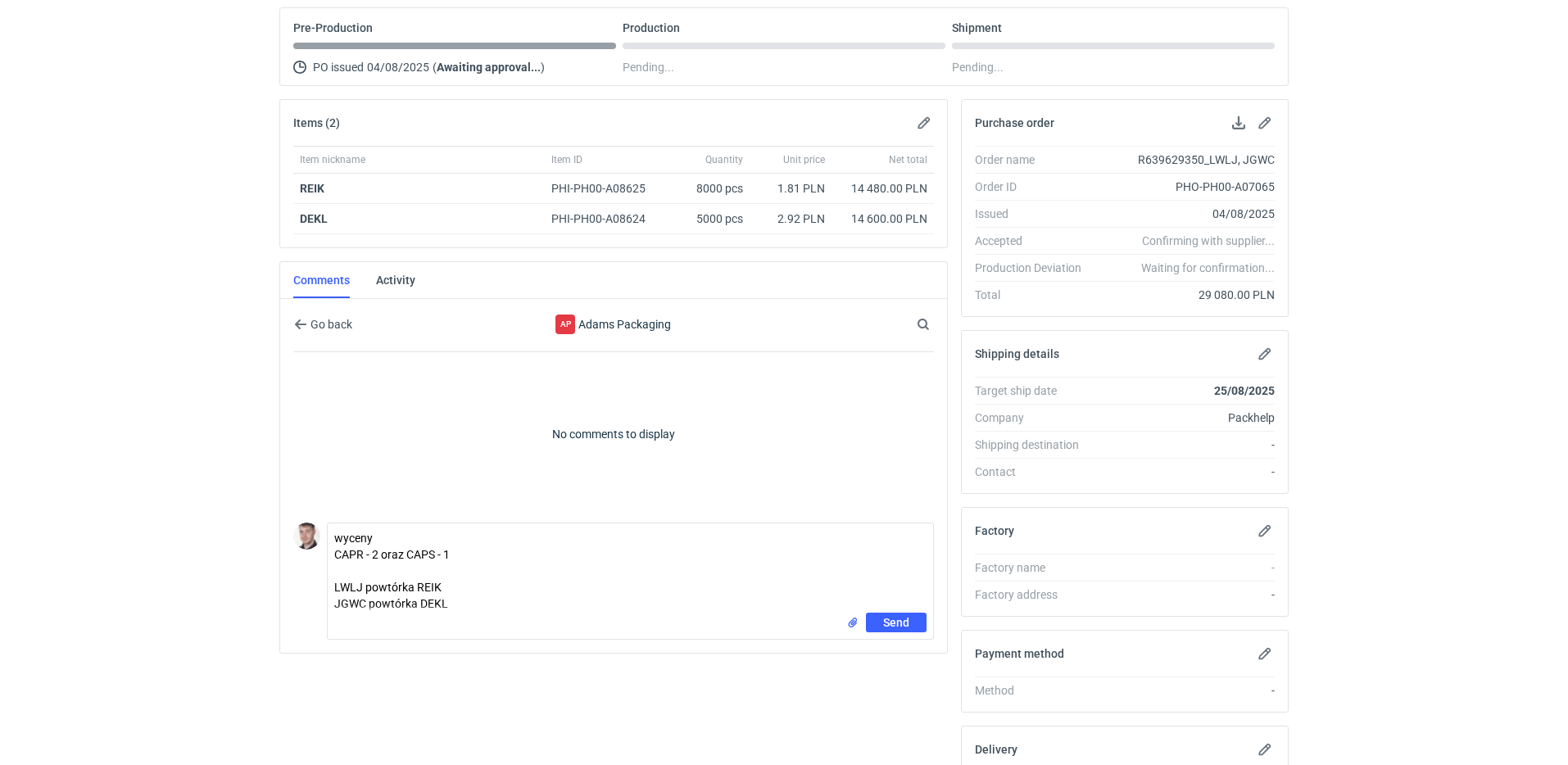 type 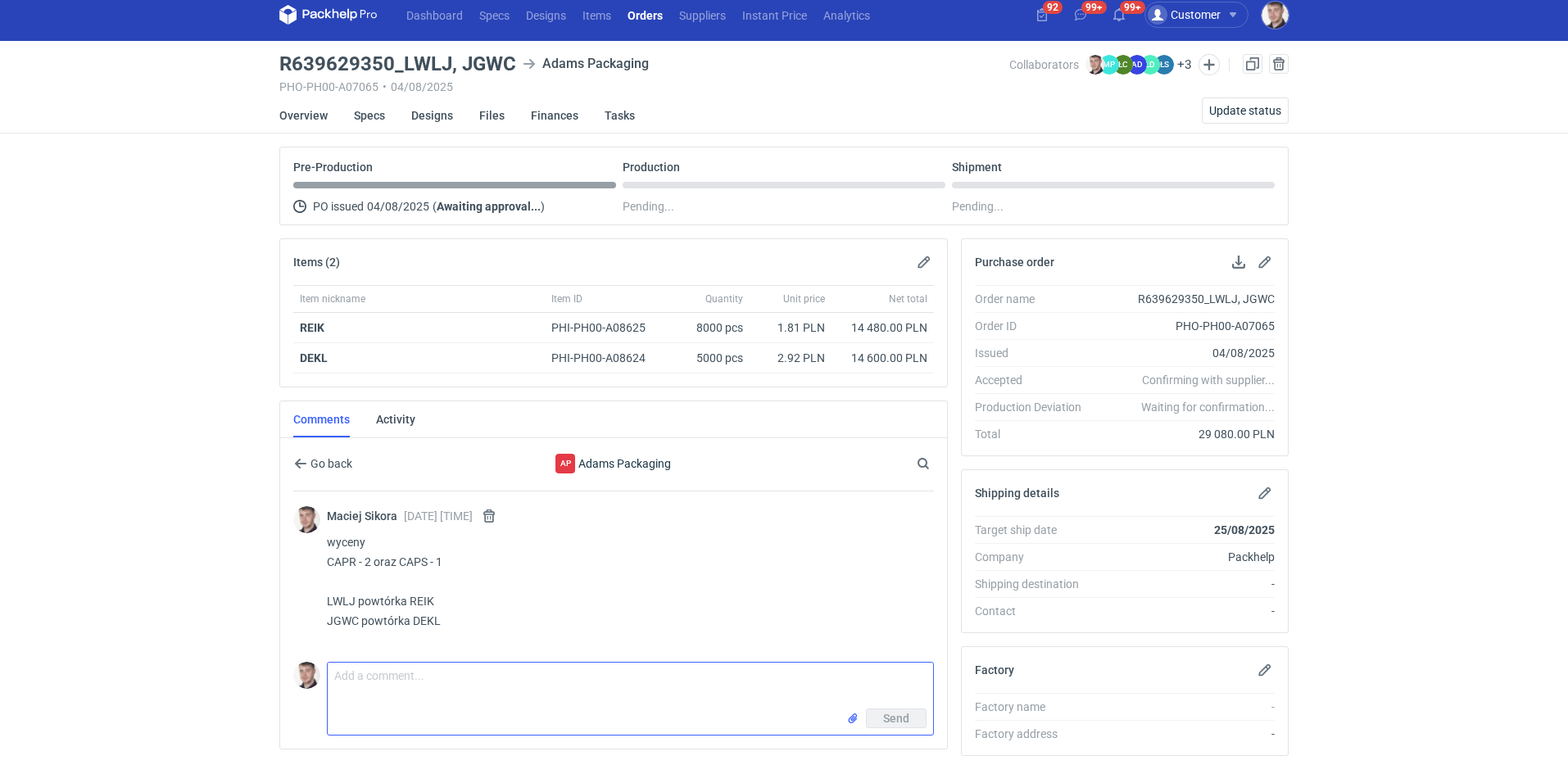 scroll, scrollTop: 0, scrollLeft: 0, axis: both 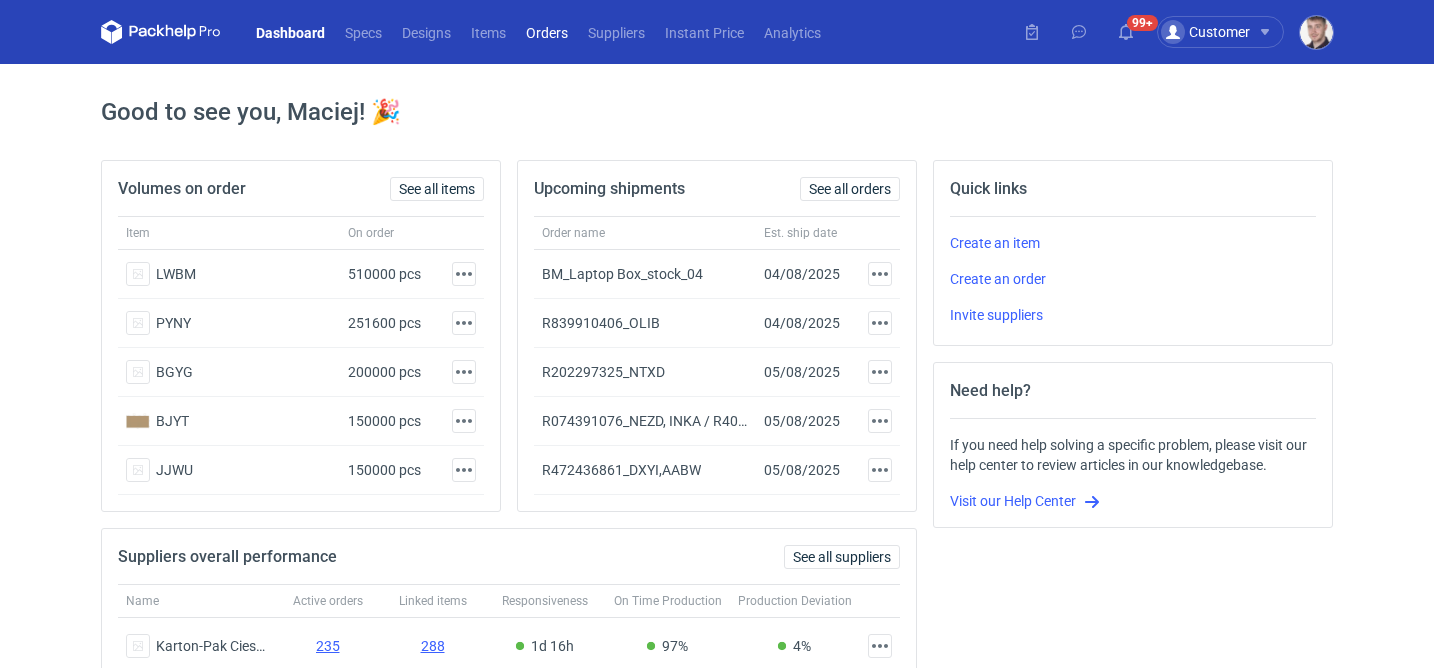click on "Orders" at bounding box center [547, 32] 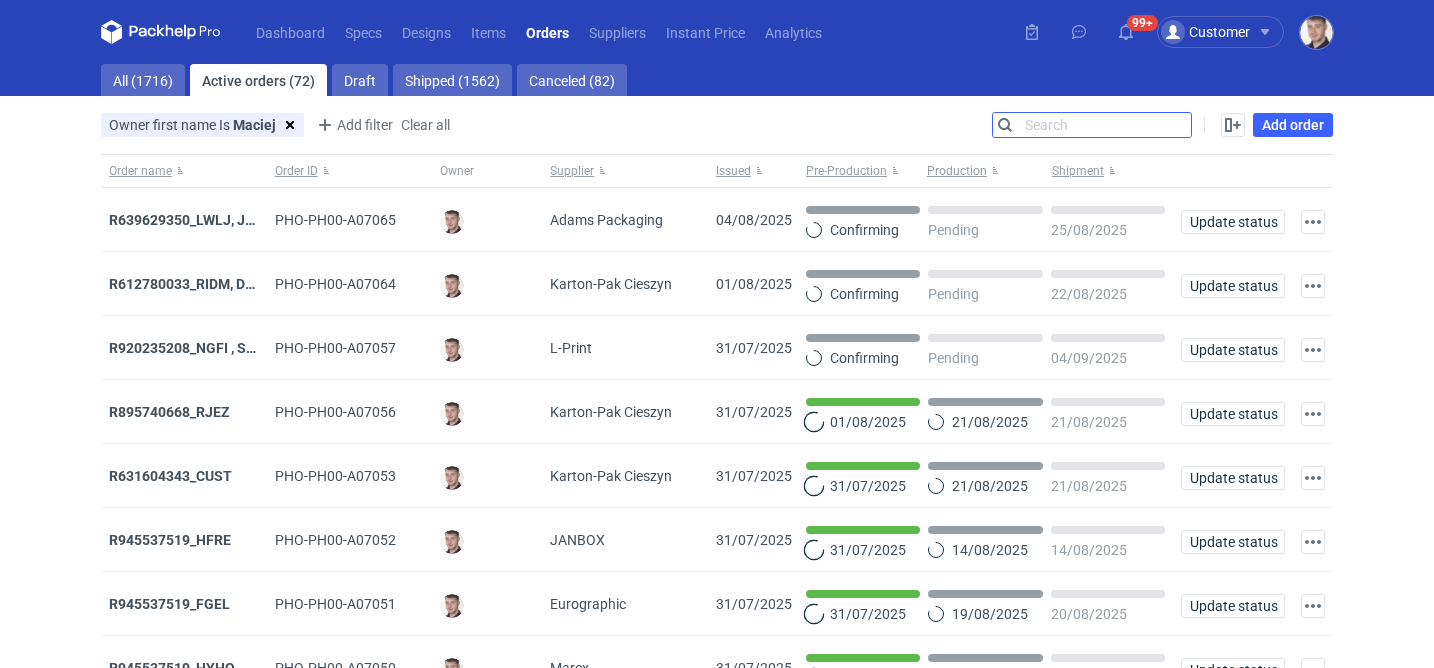 click on "Search" at bounding box center [1092, 125] 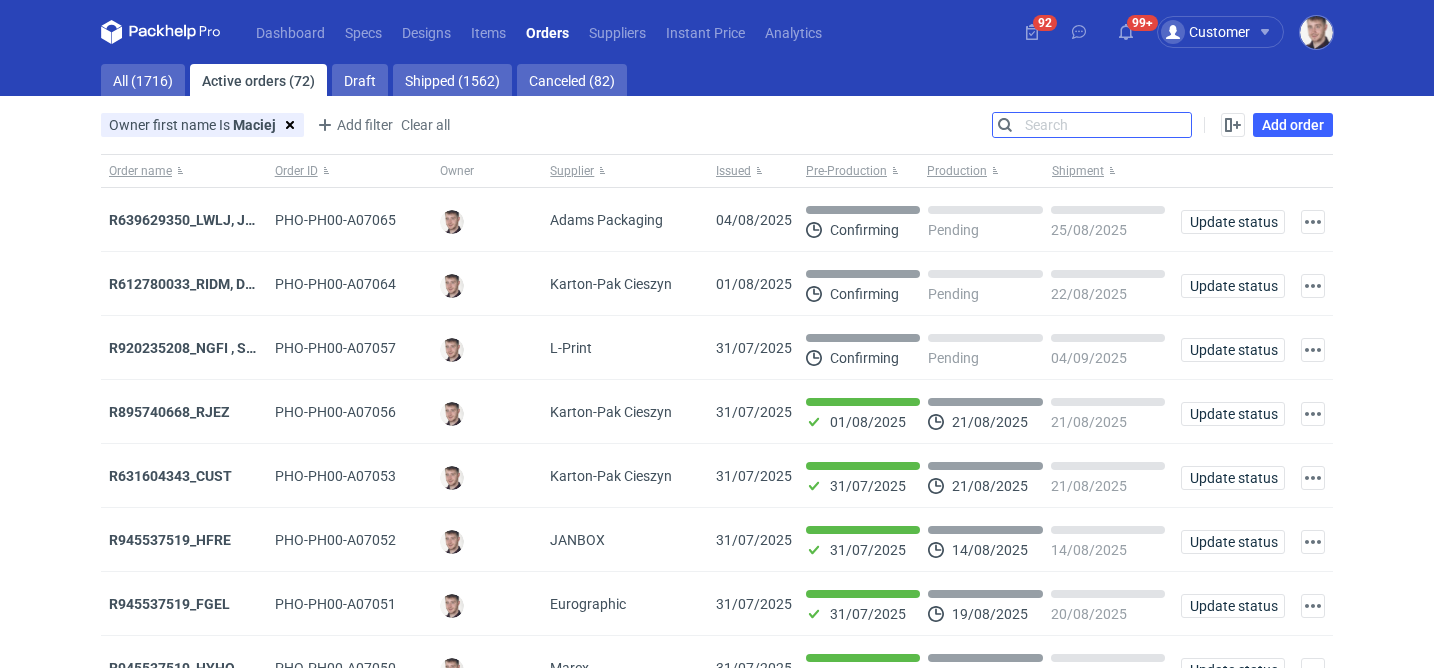 paste on "DXYI" 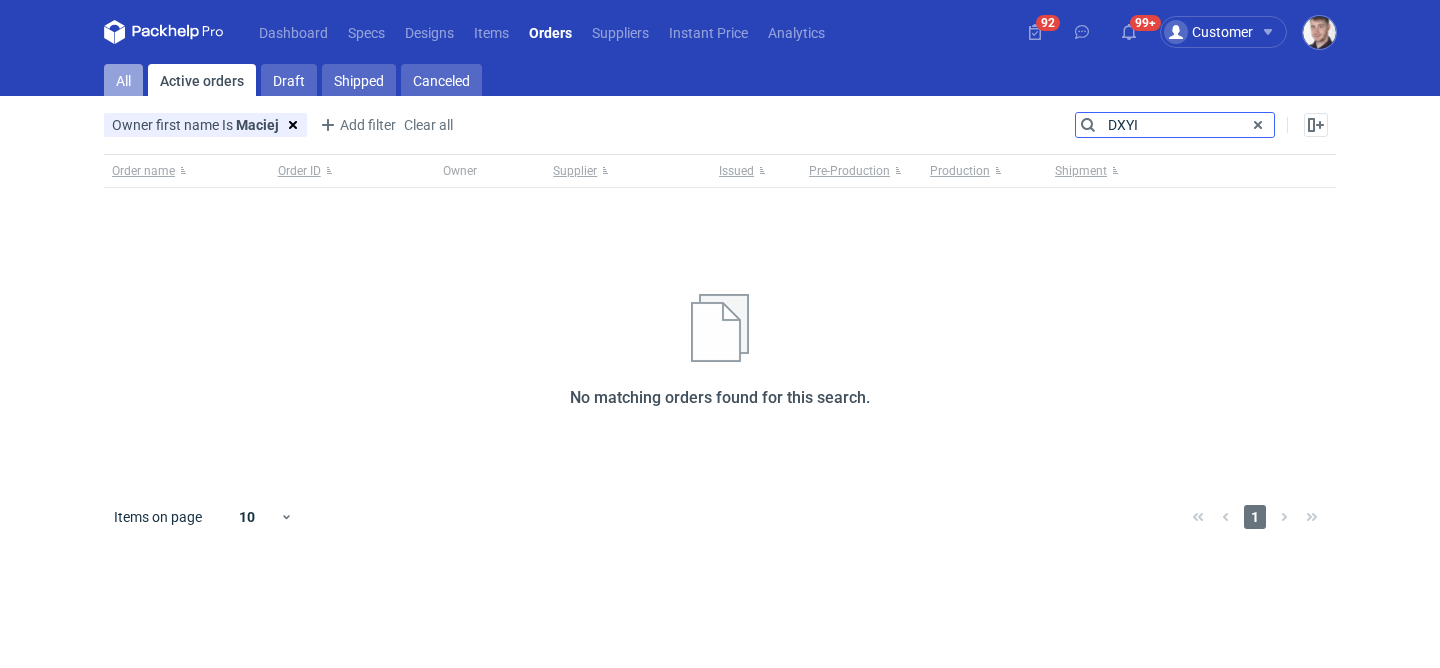 type on "DXYI" 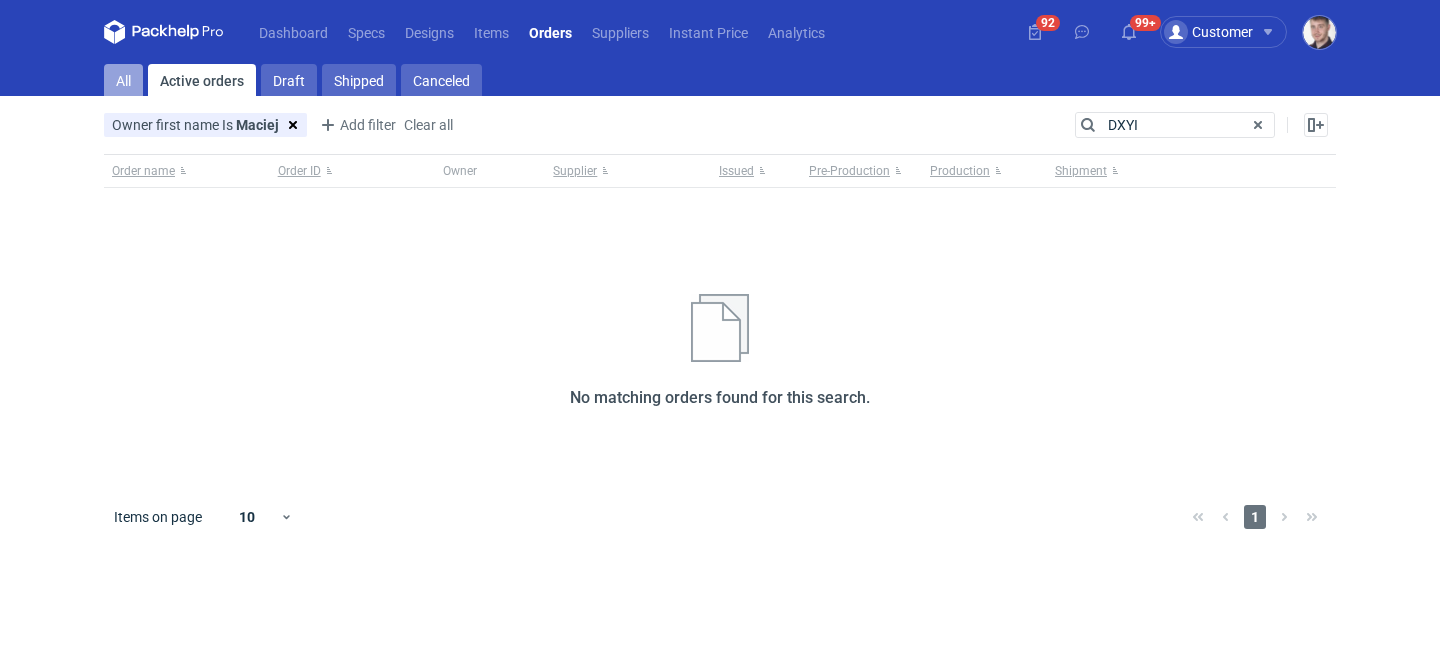click on "All" at bounding box center (123, 80) 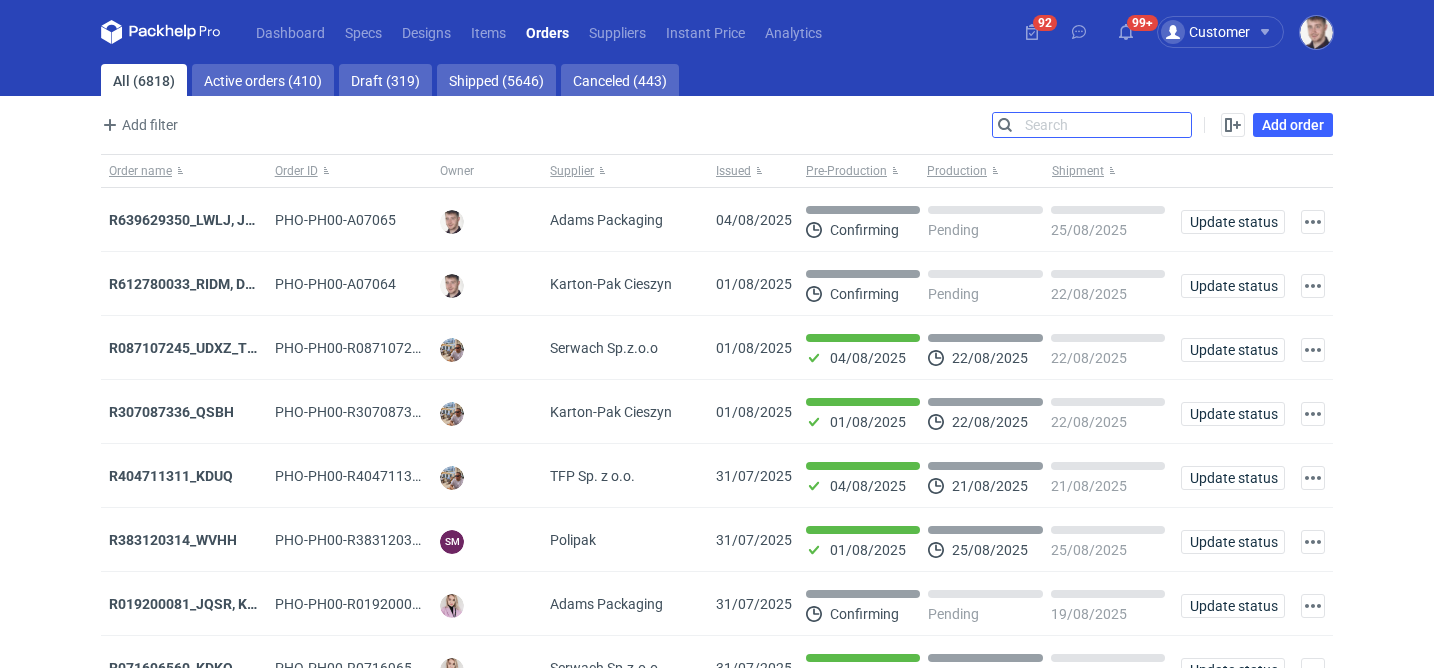 click on "Search" at bounding box center [1092, 125] 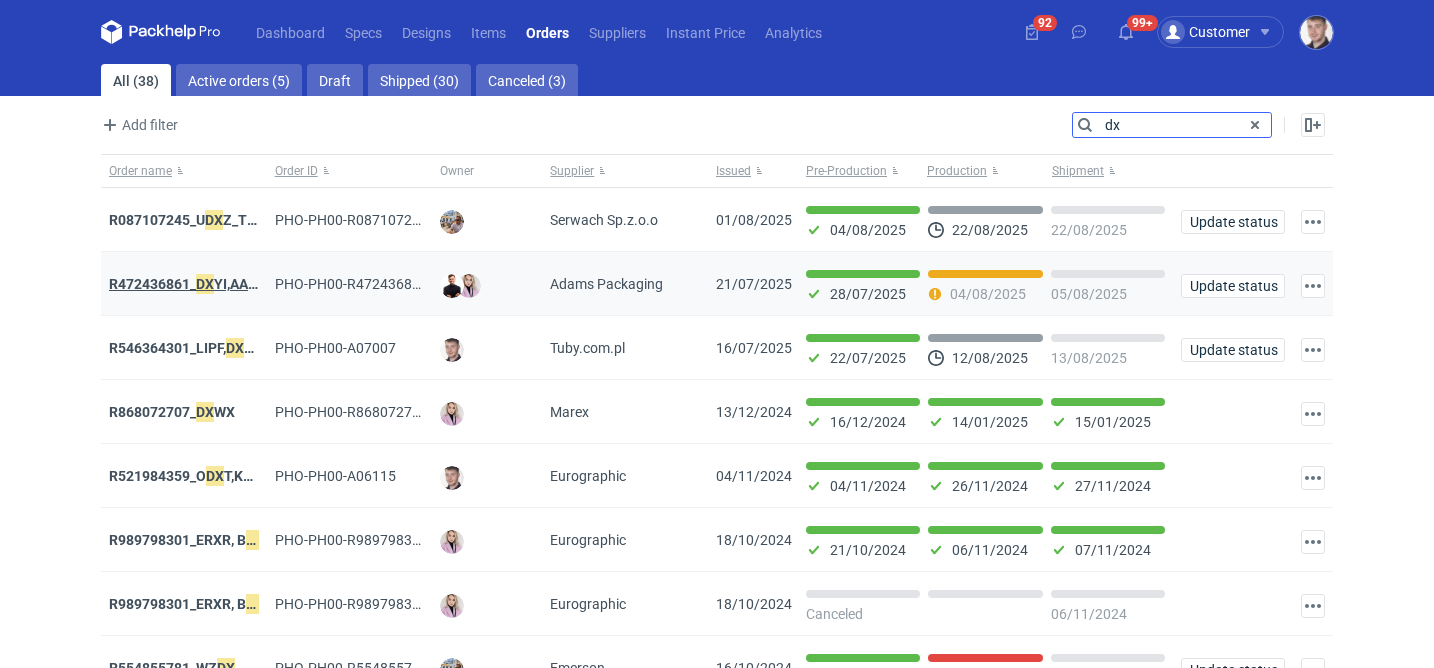type on "dx" 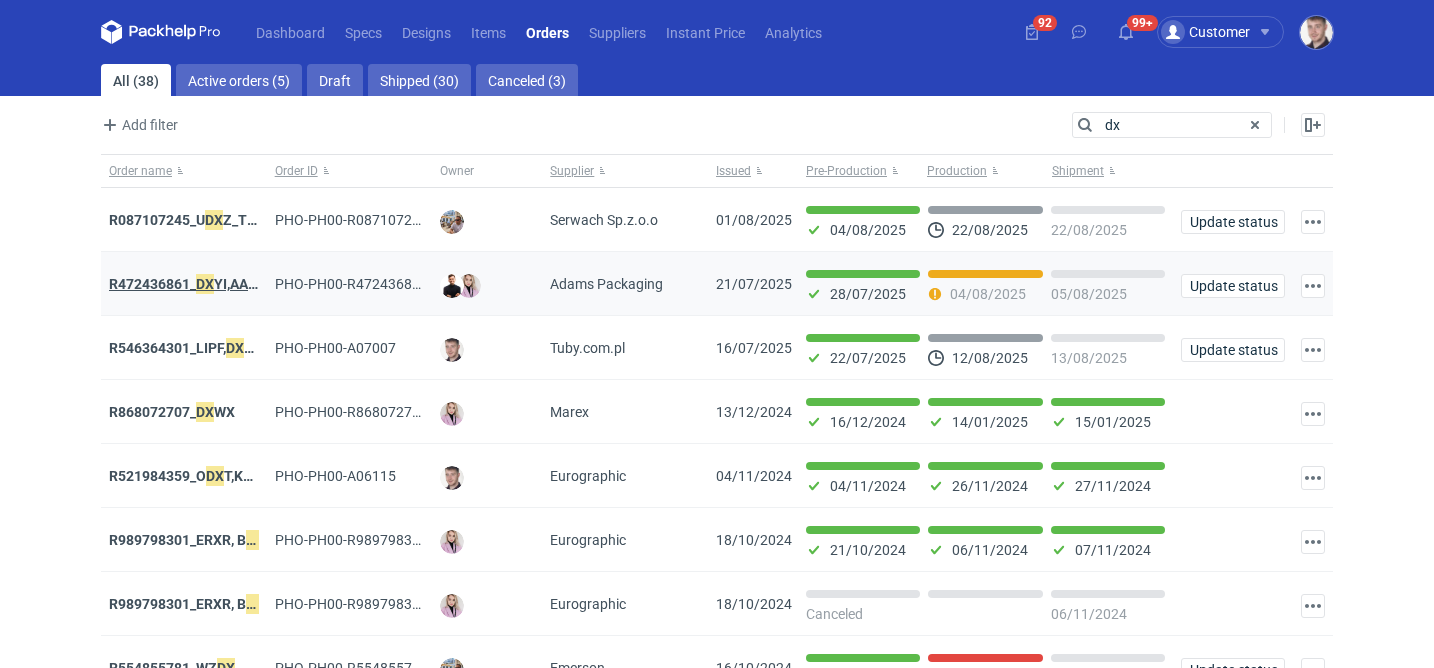 click on "R472436861_ DX YI,AABW" at bounding box center [189, 284] 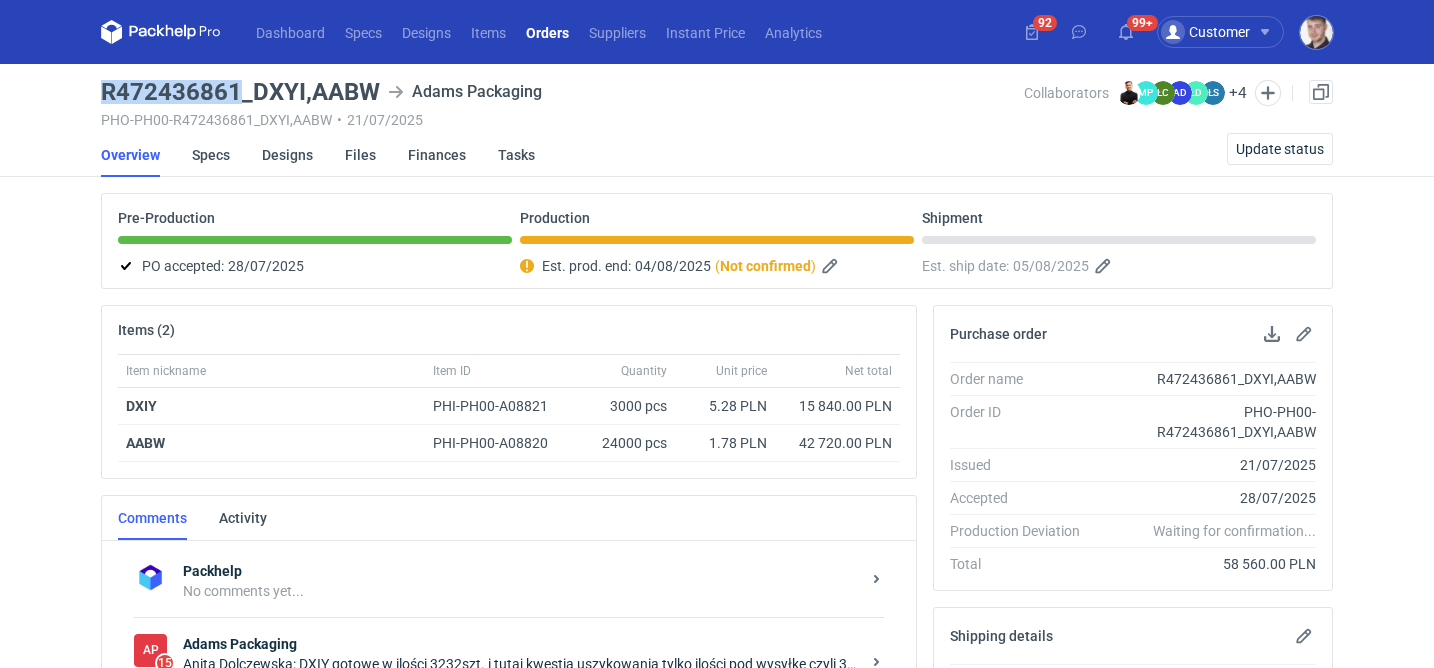 drag, startPoint x: 90, startPoint y: 91, endPoint x: 236, endPoint y: 87, distance: 146.05478 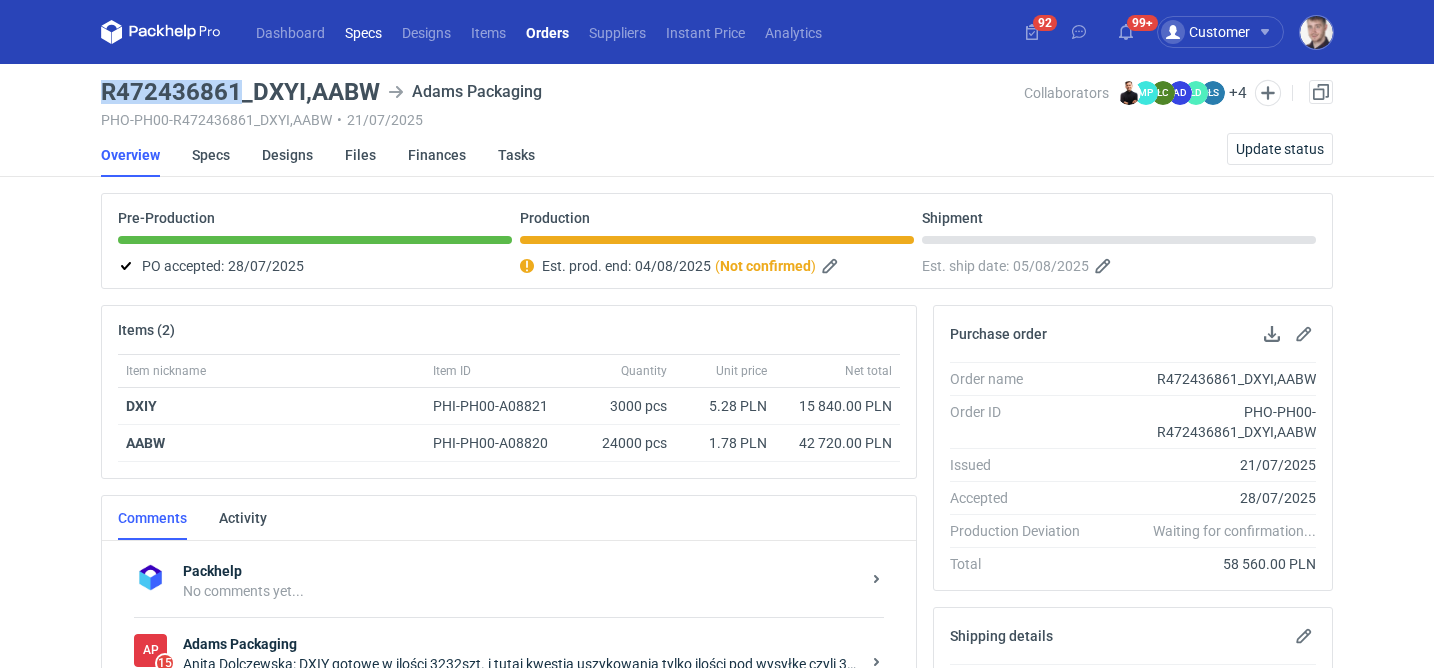 copy on "R472436861" 